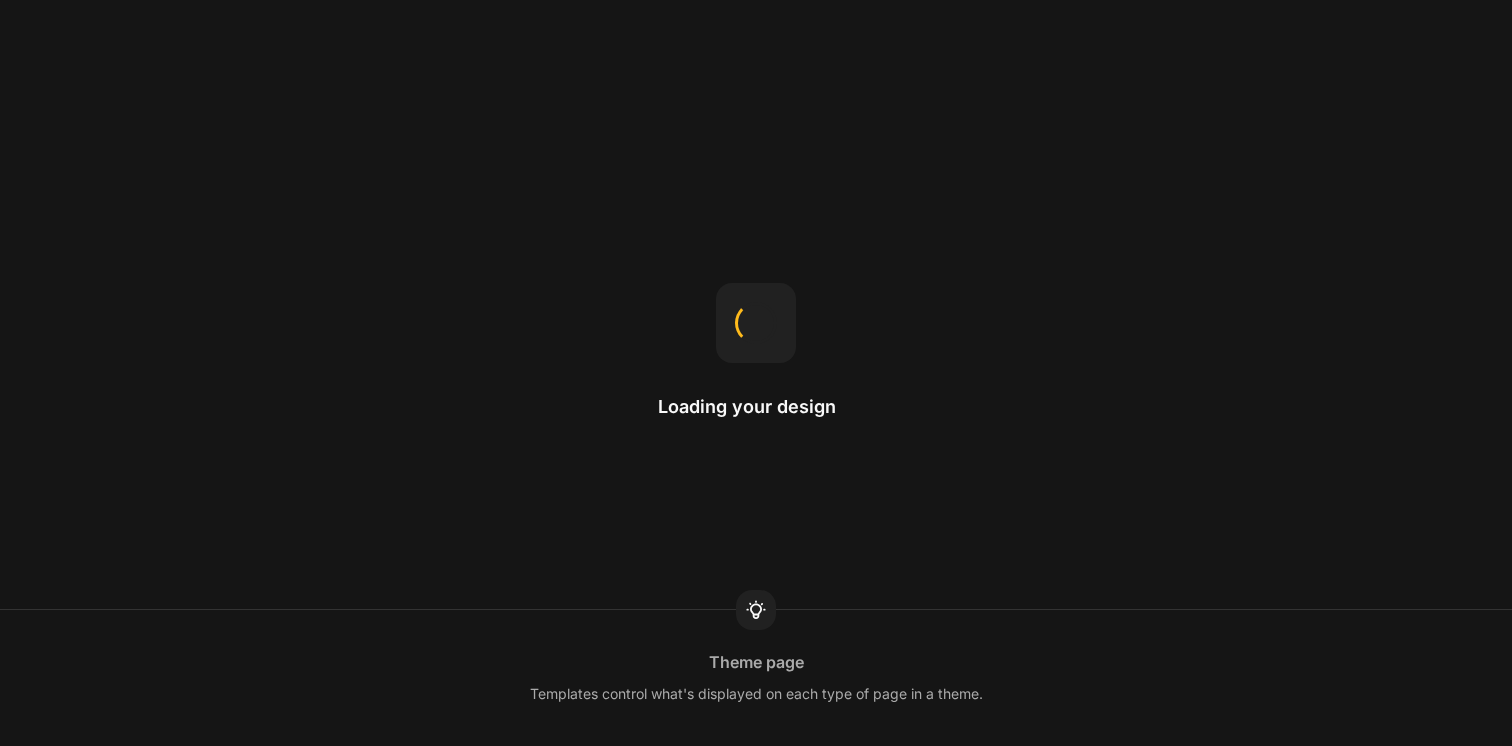 scroll, scrollTop: 0, scrollLeft: 0, axis: both 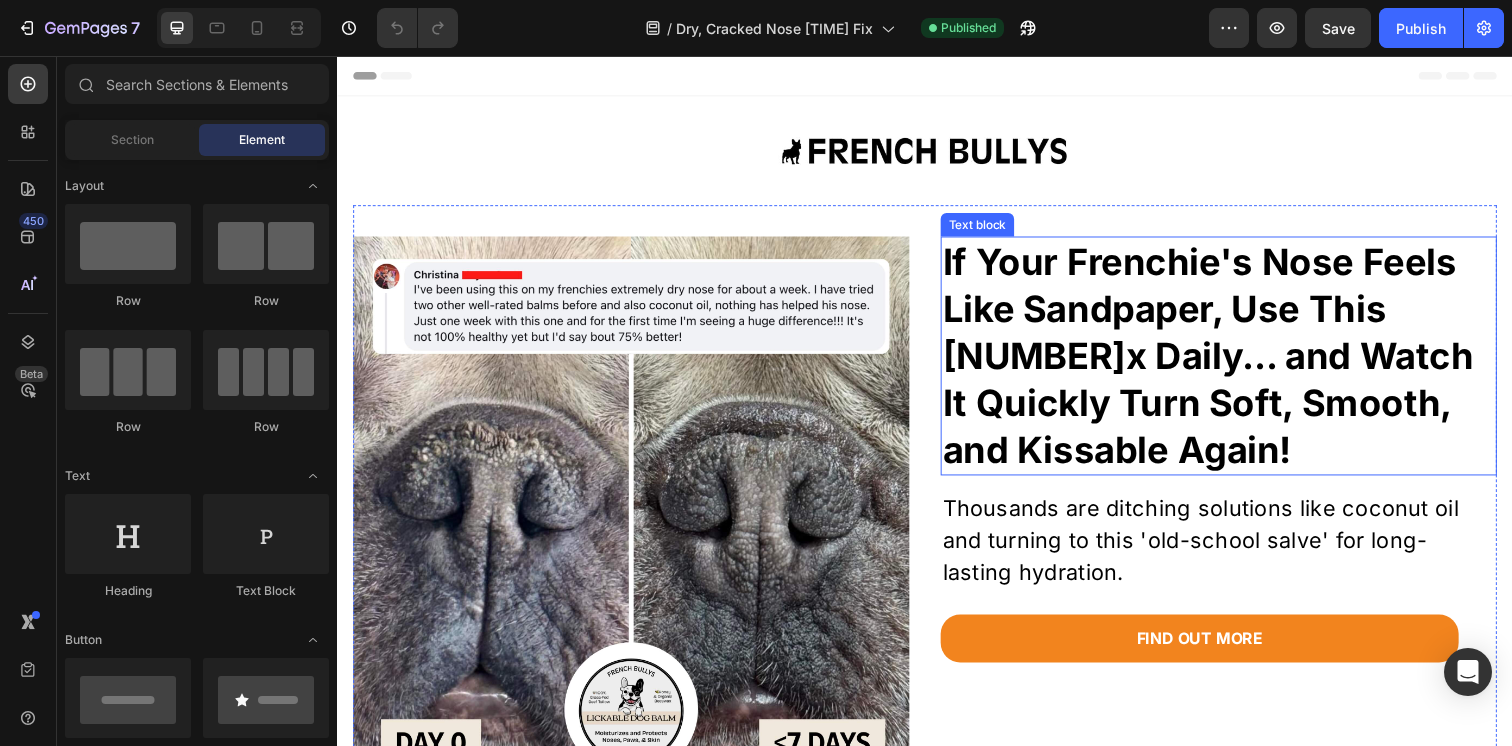 click on "If Your Frenchie's Nose Feels Like Sandpaper, Use This [NUMBER]x Daily... and Watch It Quickly Turn Soft, Smooth, and Kissable Again!" at bounding box center (1237, 362) 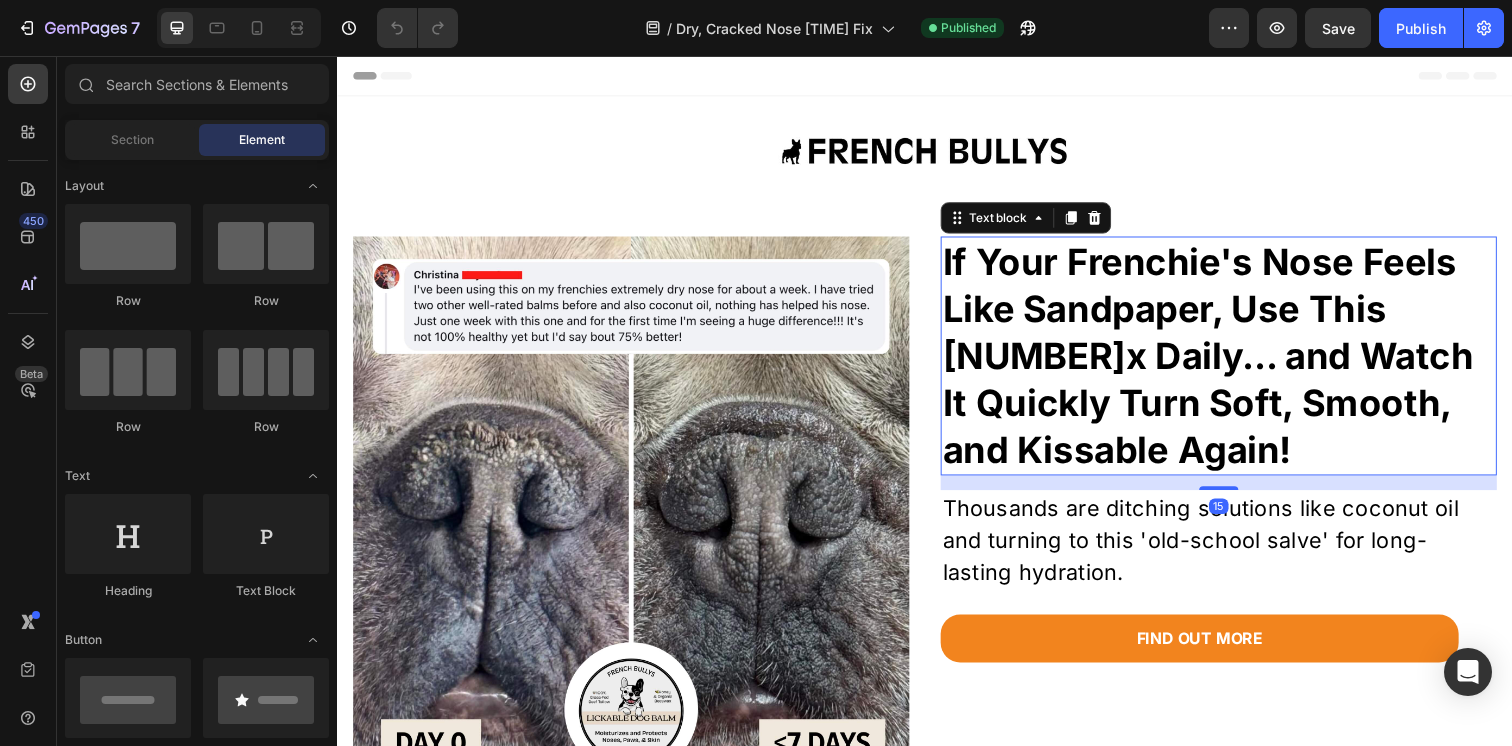 click on "If Your Frenchie's Nose Feels Like Sandpaper, Use This [NUMBER]x Daily... and Watch It Quickly Turn Soft, Smooth, and Kissable Again!" at bounding box center (1237, 362) 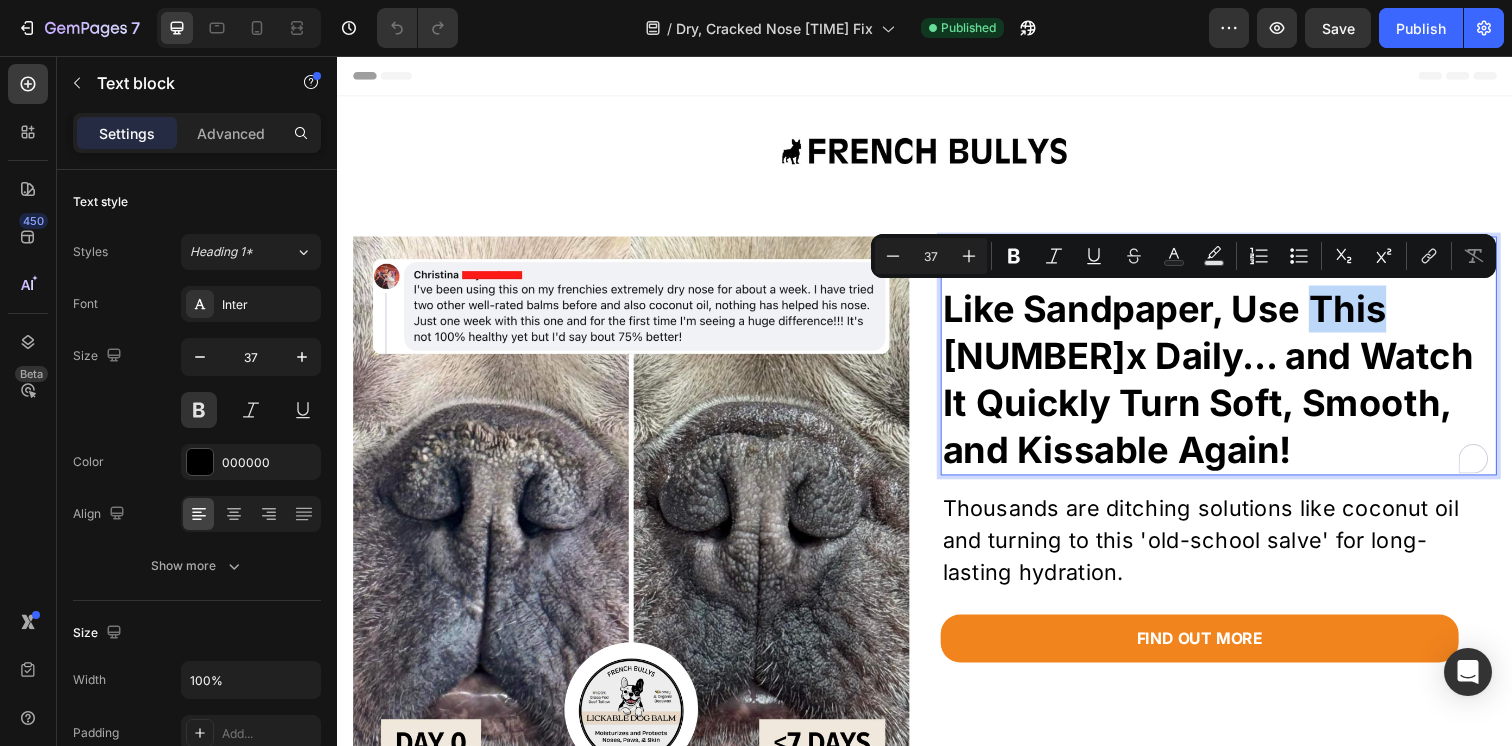 click on "If Your Frenchie's Nose Feels Like Sandpaper, Use This [NUMBER]x Daily... and Watch It Quickly Turn Soft, Smooth, and Kissable Again!" at bounding box center (1237, 362) 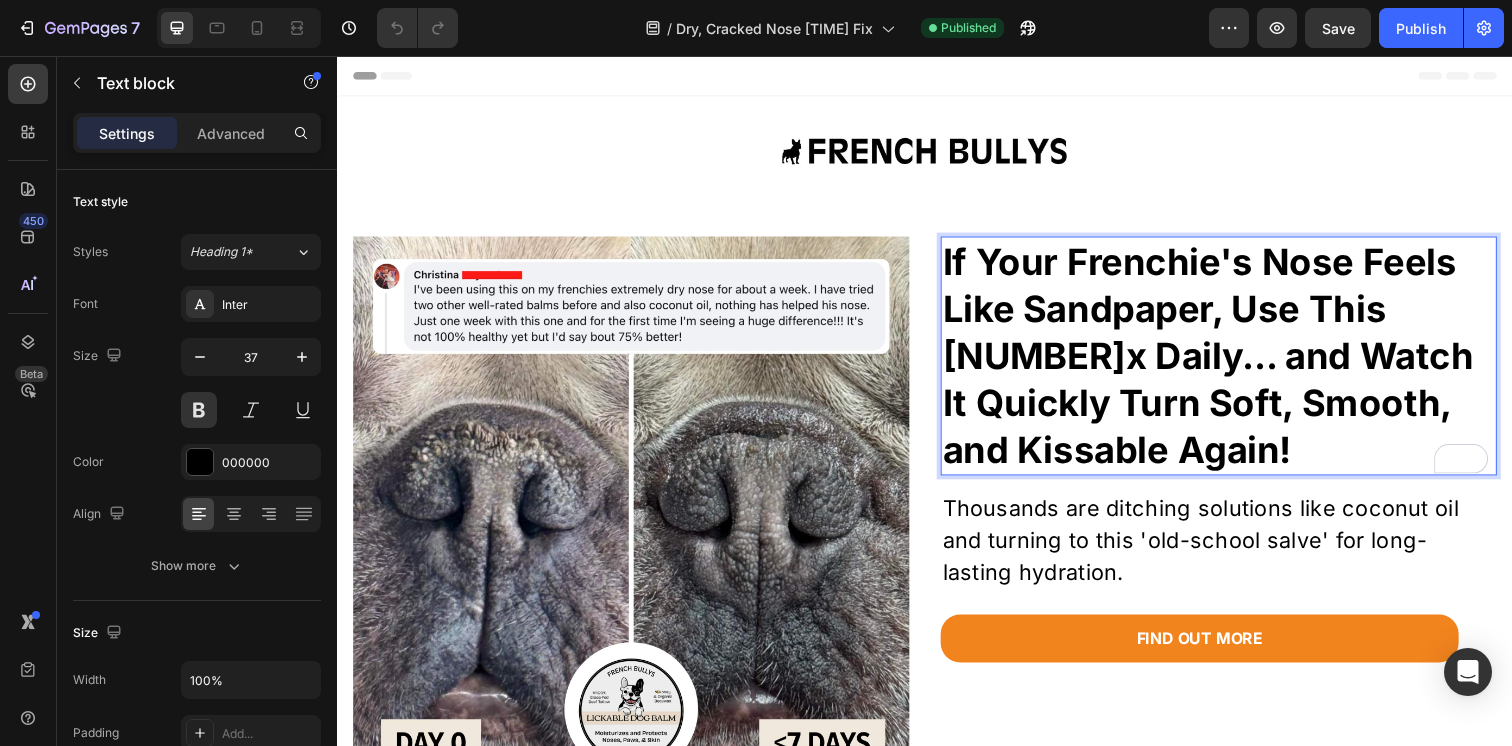 click on "If Your Frenchie's Nose Feels Like Sandpaper, Use This [NUMBER]x Daily... and Watch It Quickly Turn Soft, Smooth, and Kissable Again!" at bounding box center (1237, 362) 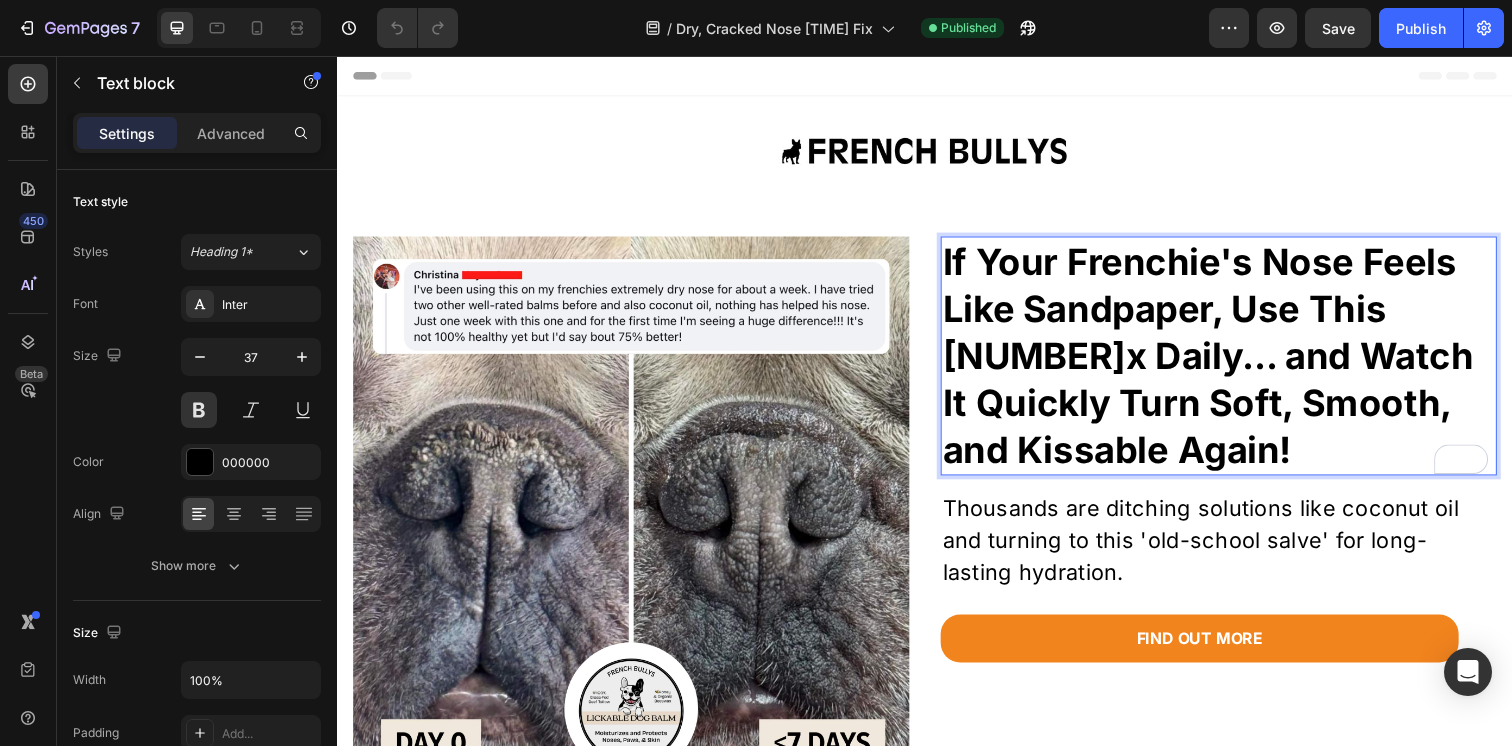 click on "If Your Frenchie's Nose Feels Like Sandpaper, Use This [NUMBER]x Daily... and Watch It Quickly Turn Soft, Smooth, and Kissable Again!" at bounding box center (1237, 362) 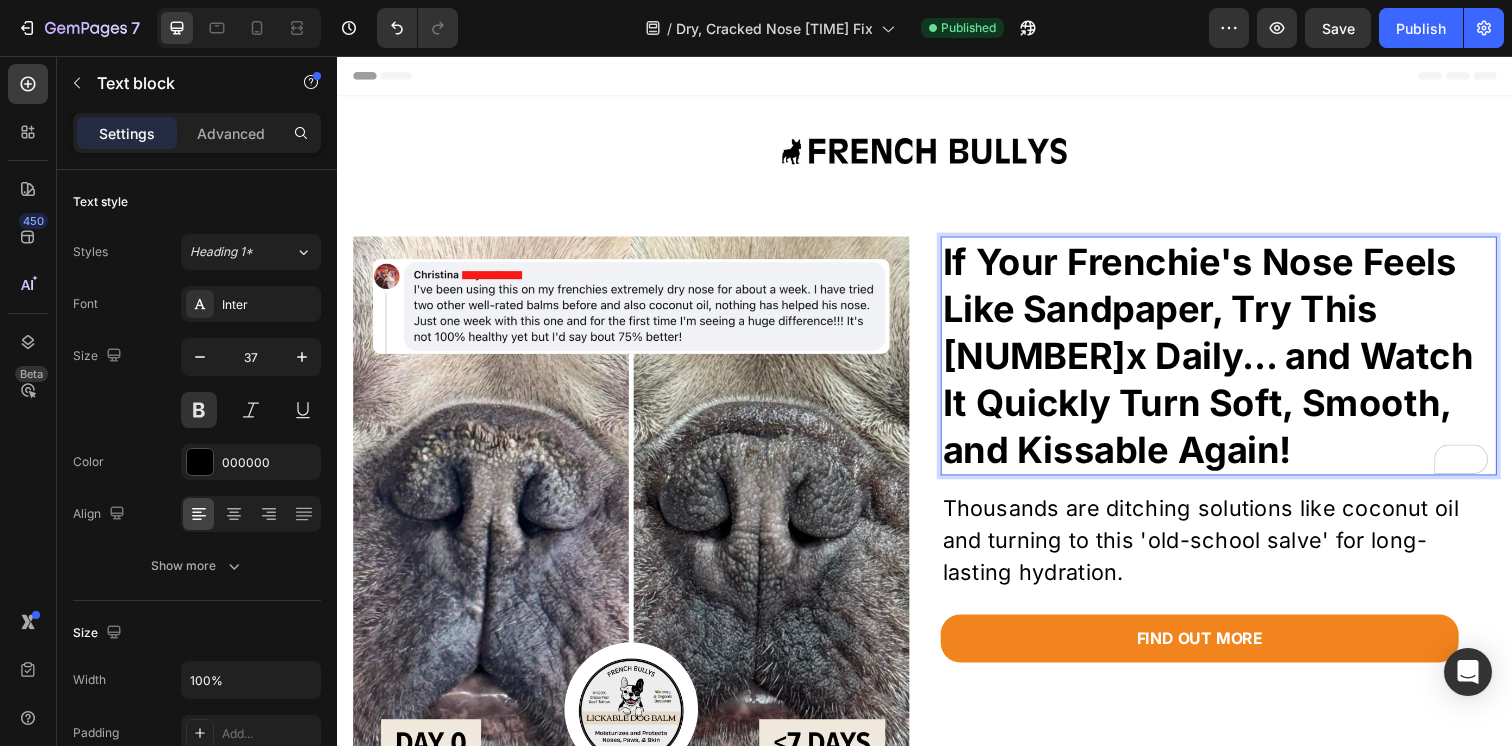 click on "If Your Frenchie's Nose Feels Like Sandpaper, Try This [NUMBER]x Daily... and Watch It Quickly Turn Soft, Smooth, and Kissable Again!" at bounding box center (1237, 362) 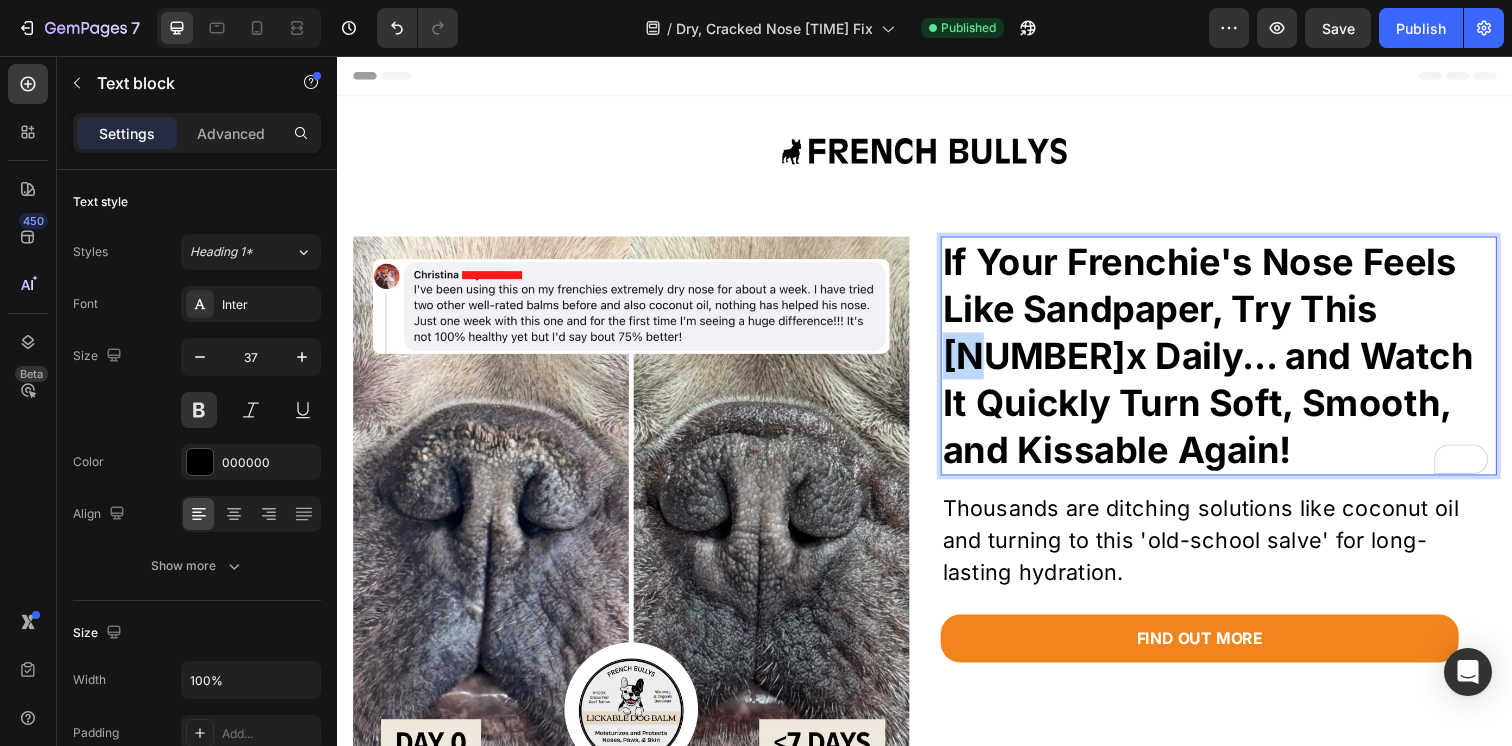 click on "If Your Frenchie's Nose Feels Like Sandpaper, Try This [NUMBER]x Daily... and Watch It Quickly Turn Soft, Smooth, and Kissable Again!" at bounding box center (1237, 362) 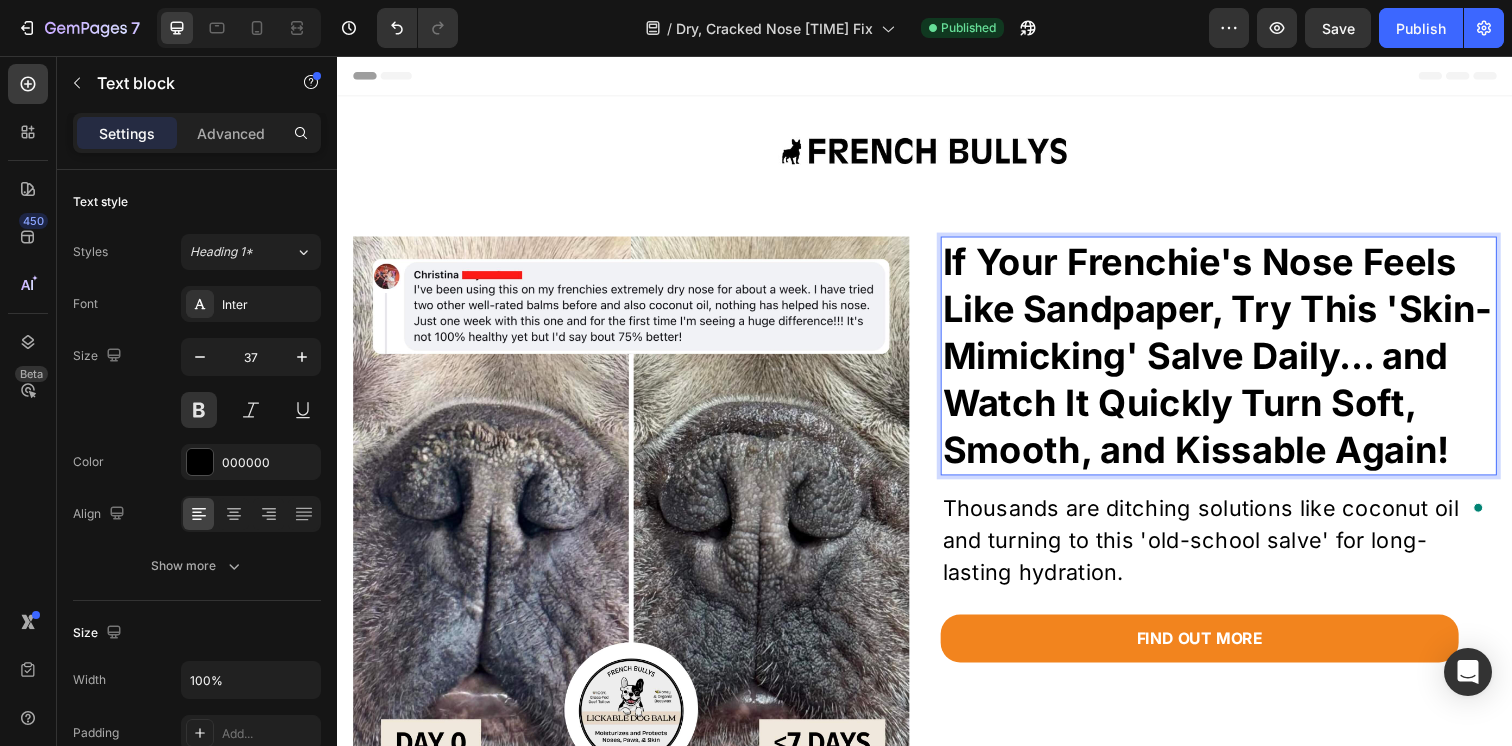 click on "If Your Frenchie's Nose Feels Like Sandpaper, Try This 'Skin-Mimicking' Salve Daily... and Watch It Quickly Turn Soft, Smooth, and Kissable Again!" at bounding box center [1237, 362] 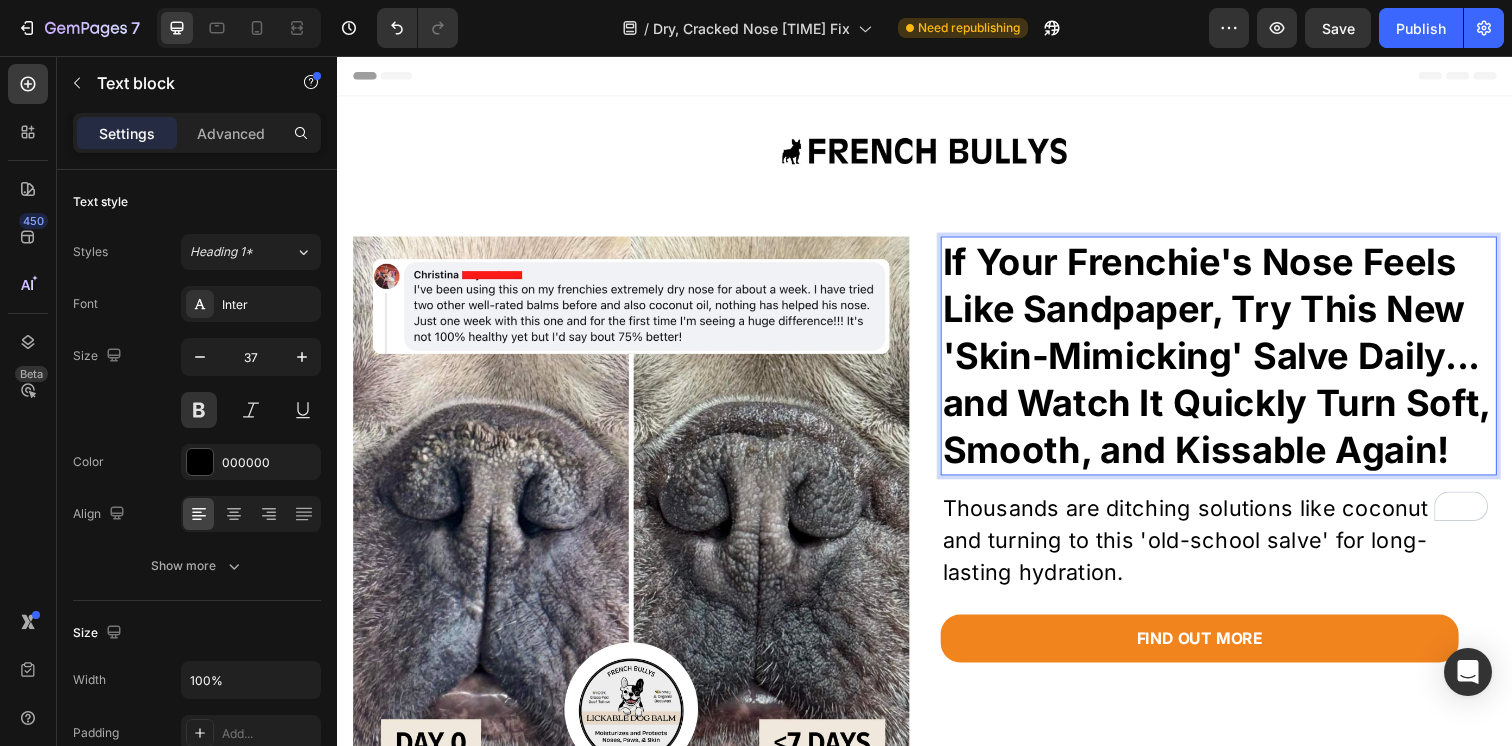 click on "If Your Frenchie's Nose Feels Like Sandpaper, Try This New 'Skin-Mimicking' Salve Daily... and Watch It Quickly Turn Soft, Smooth, and Kissable Again!" at bounding box center (1237, 362) 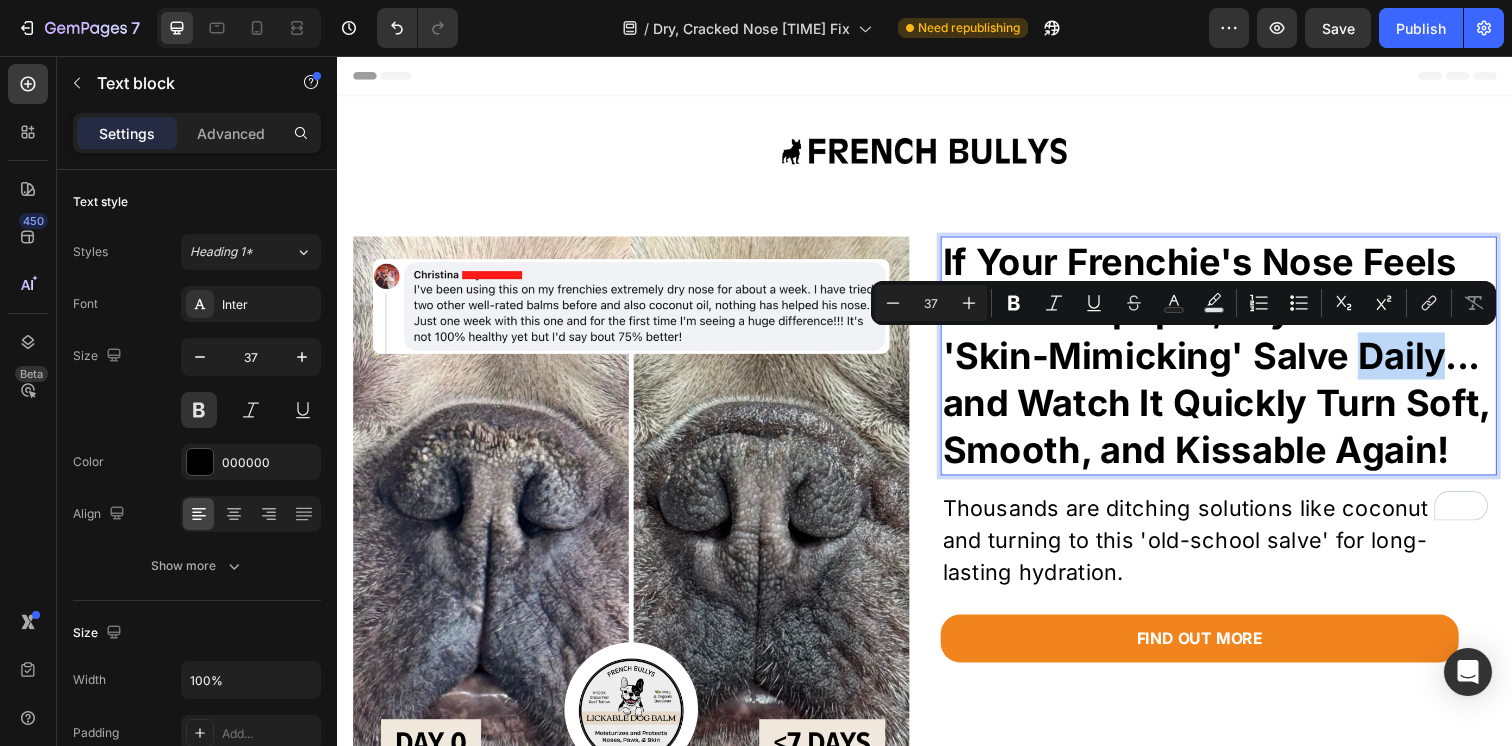 drag, startPoint x: 1460, startPoint y: 369, endPoint x: 1380, endPoint y: 368, distance: 80.00625 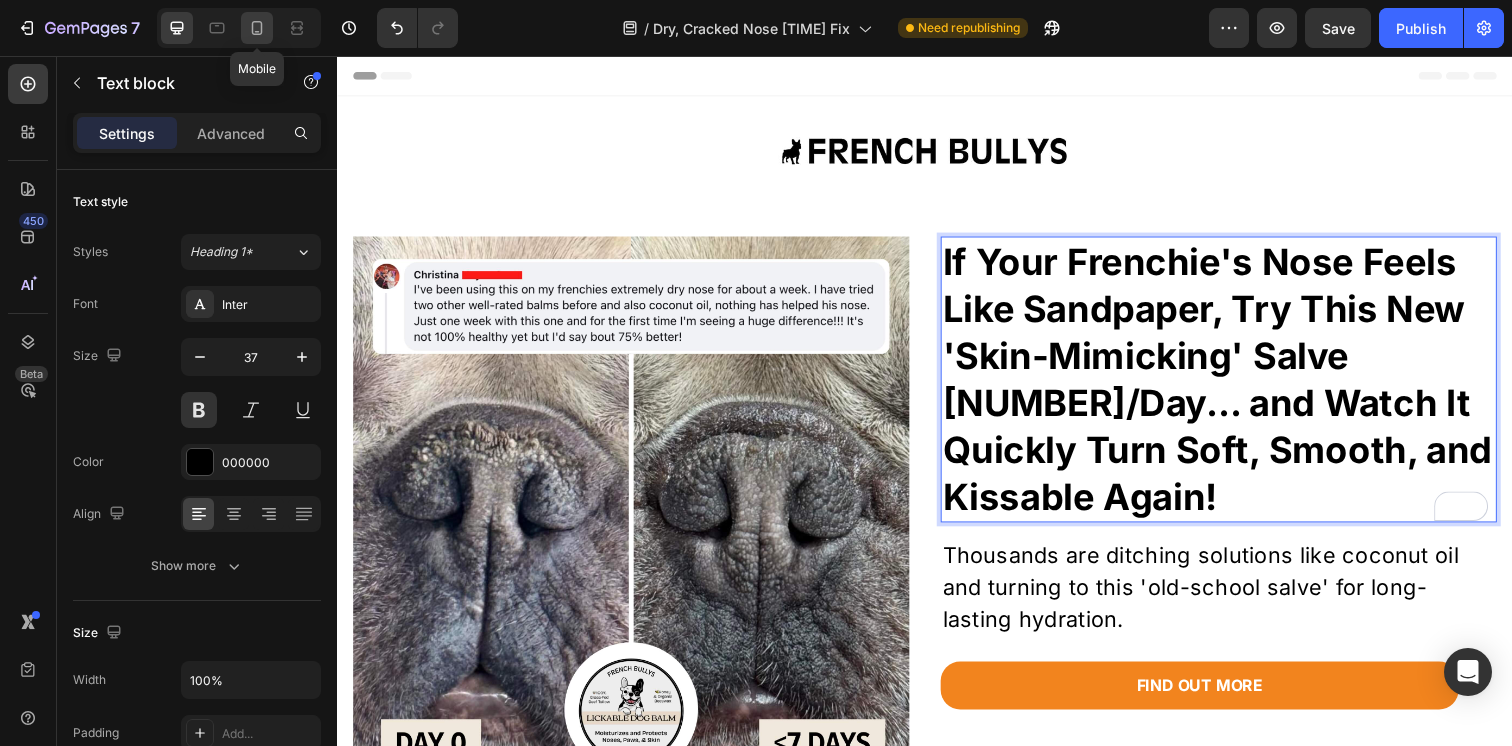 click 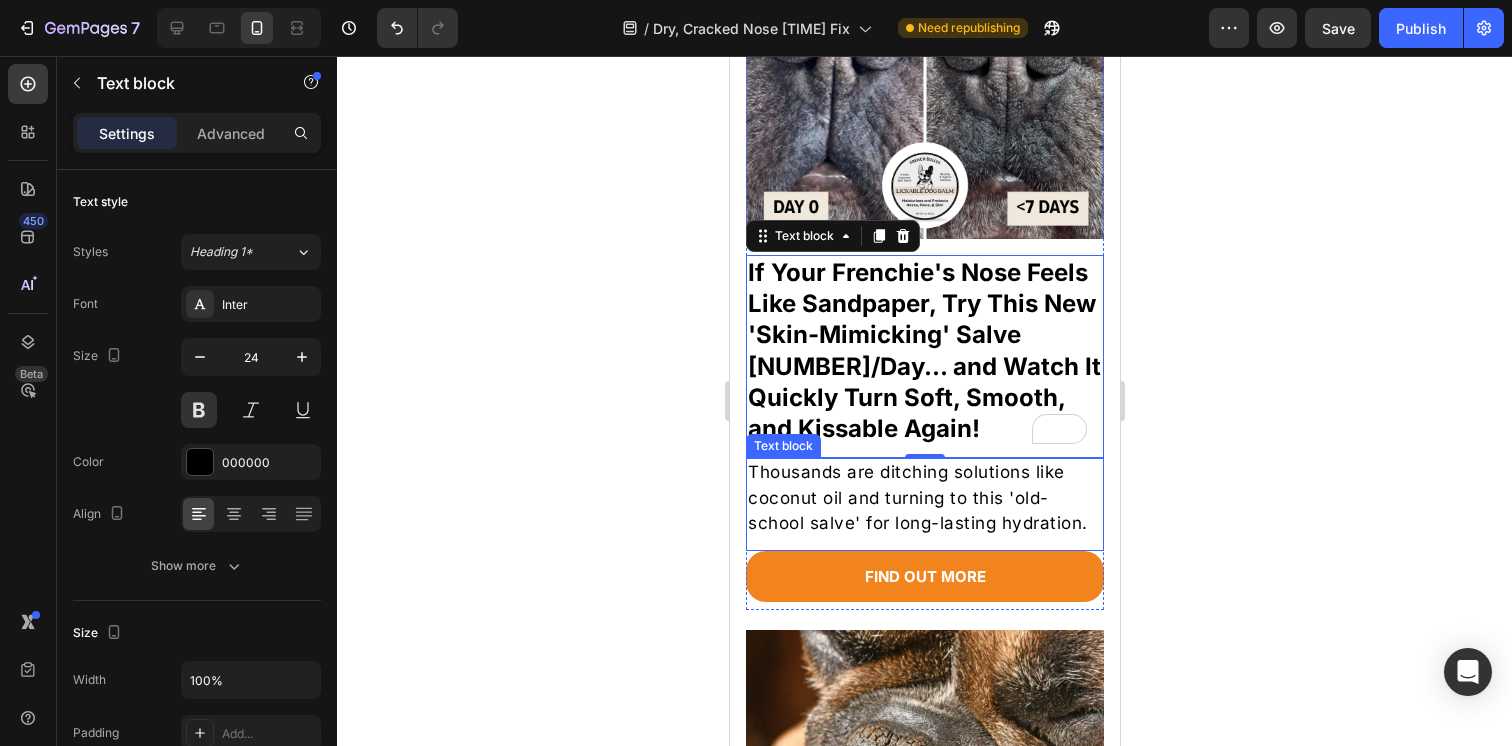 scroll, scrollTop: 263, scrollLeft: 0, axis: vertical 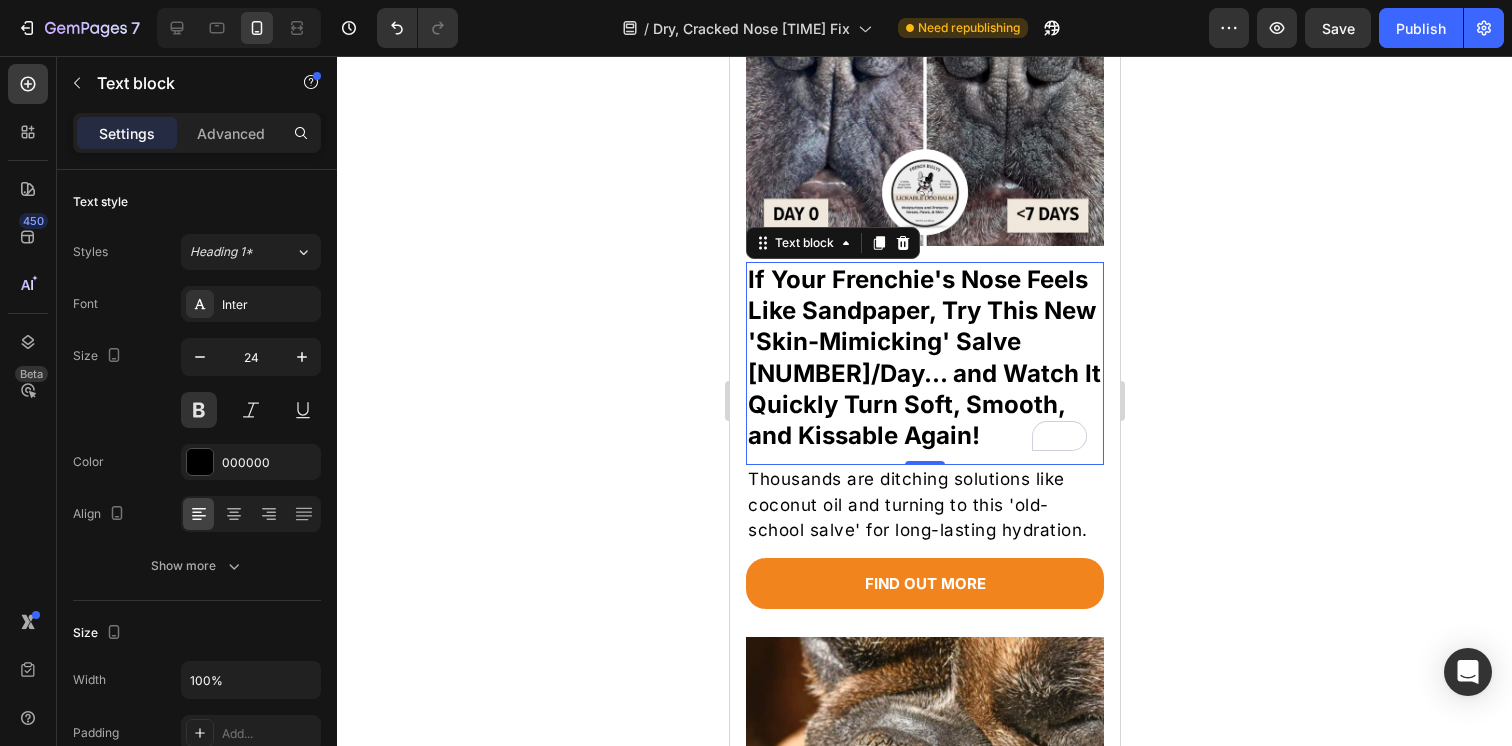 click on "If Your Frenchie's Nose Feels Like Sandpaper, Try This New 'Skin-Mimicking' Salve [NUMBER]/Day... and Watch It Quickly Turn Soft, Smooth, and Kissable Again!" at bounding box center [924, 357] 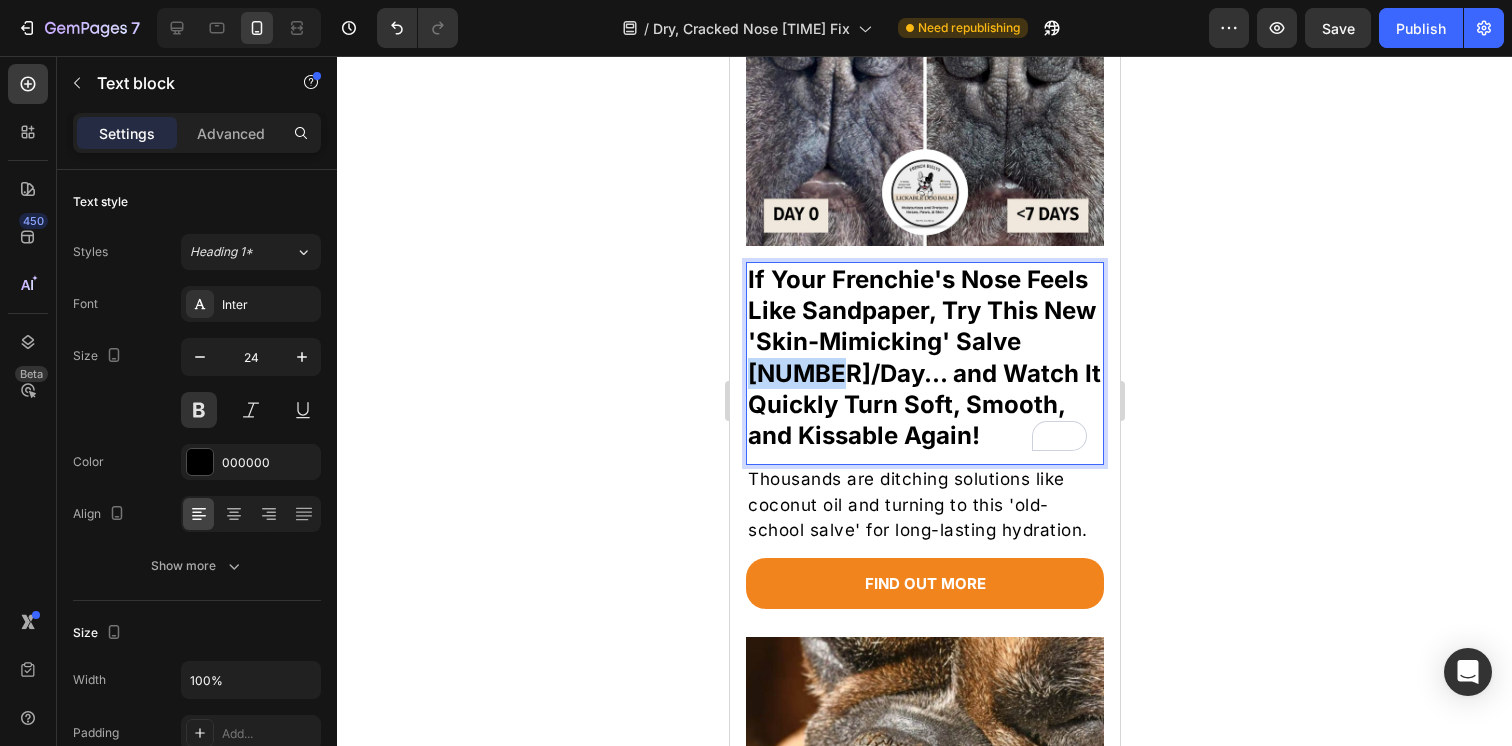 drag, startPoint x: 828, startPoint y: 363, endPoint x: 753, endPoint y: 359, distance: 75.10659 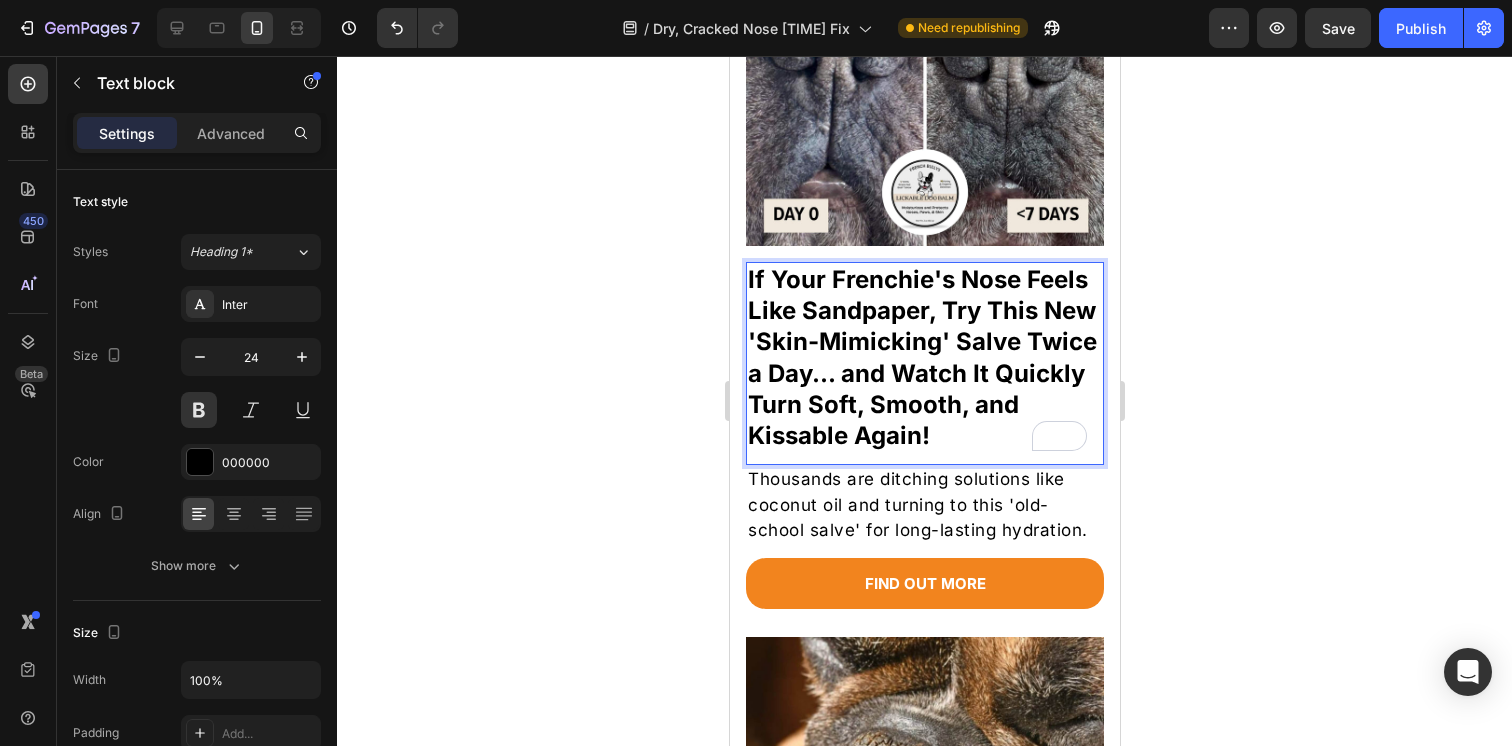 click 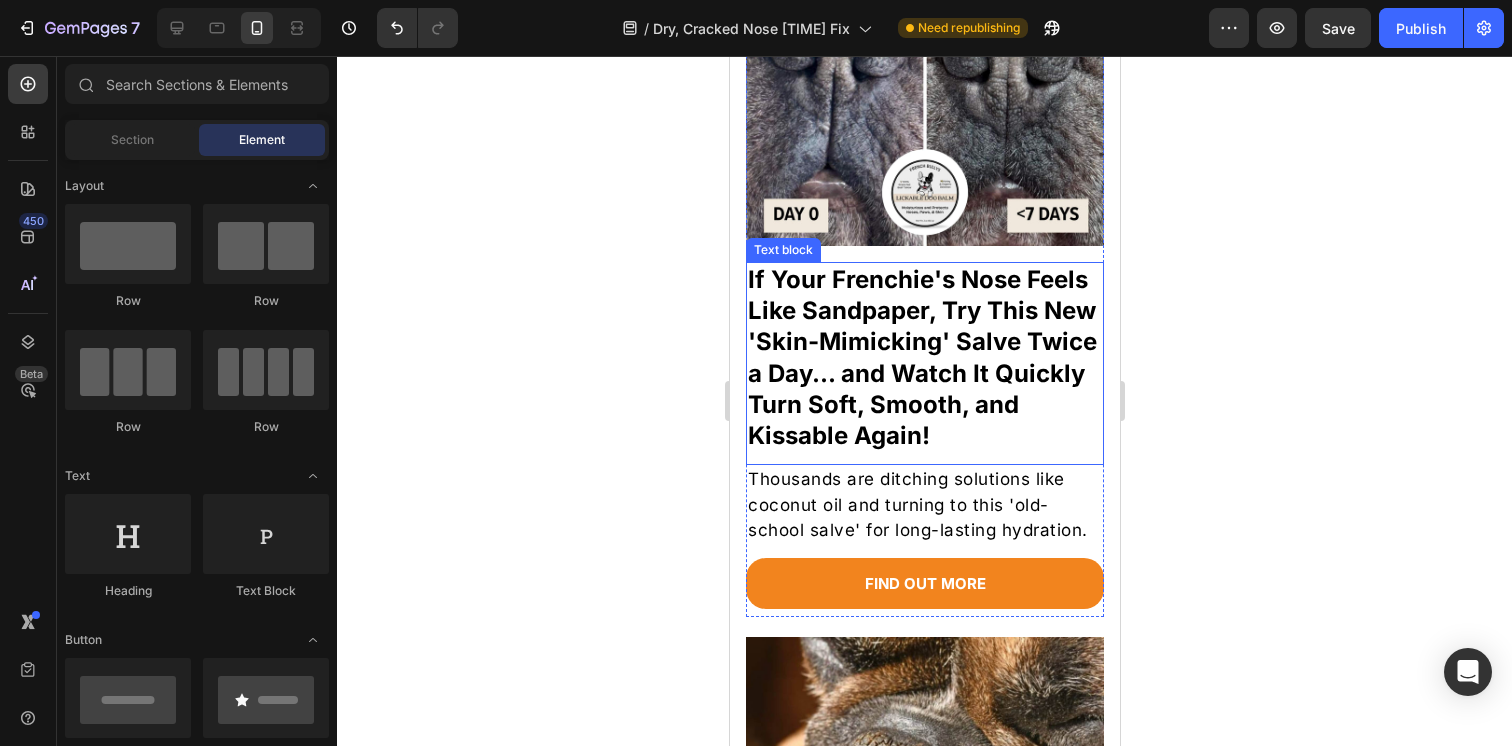 click on "If Your Frenchie's Nose Feels Like Sandpaper, Try This New 'Skin-Mimicking' Salve Twice a Day... and Watch It Quickly Turn Soft, Smooth, and Kissable Again!" at bounding box center (924, 357) 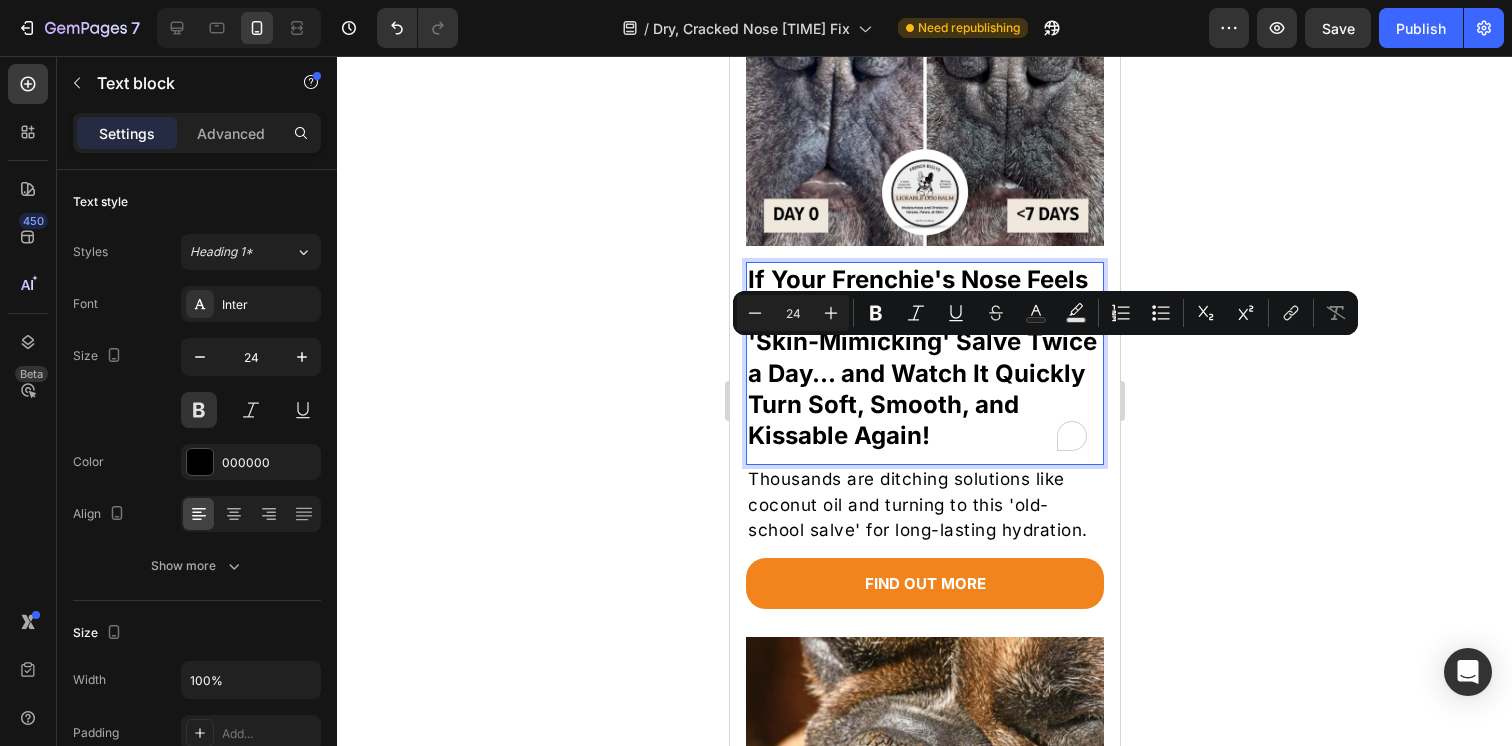 click on "If Your Frenchie's Nose Feels Like Sandpaper, Try This New 'Skin-Mimicking' Salve Twice a Day... and Watch It Quickly Turn Soft, Smooth, and Kissable Again!" at bounding box center (924, 357) 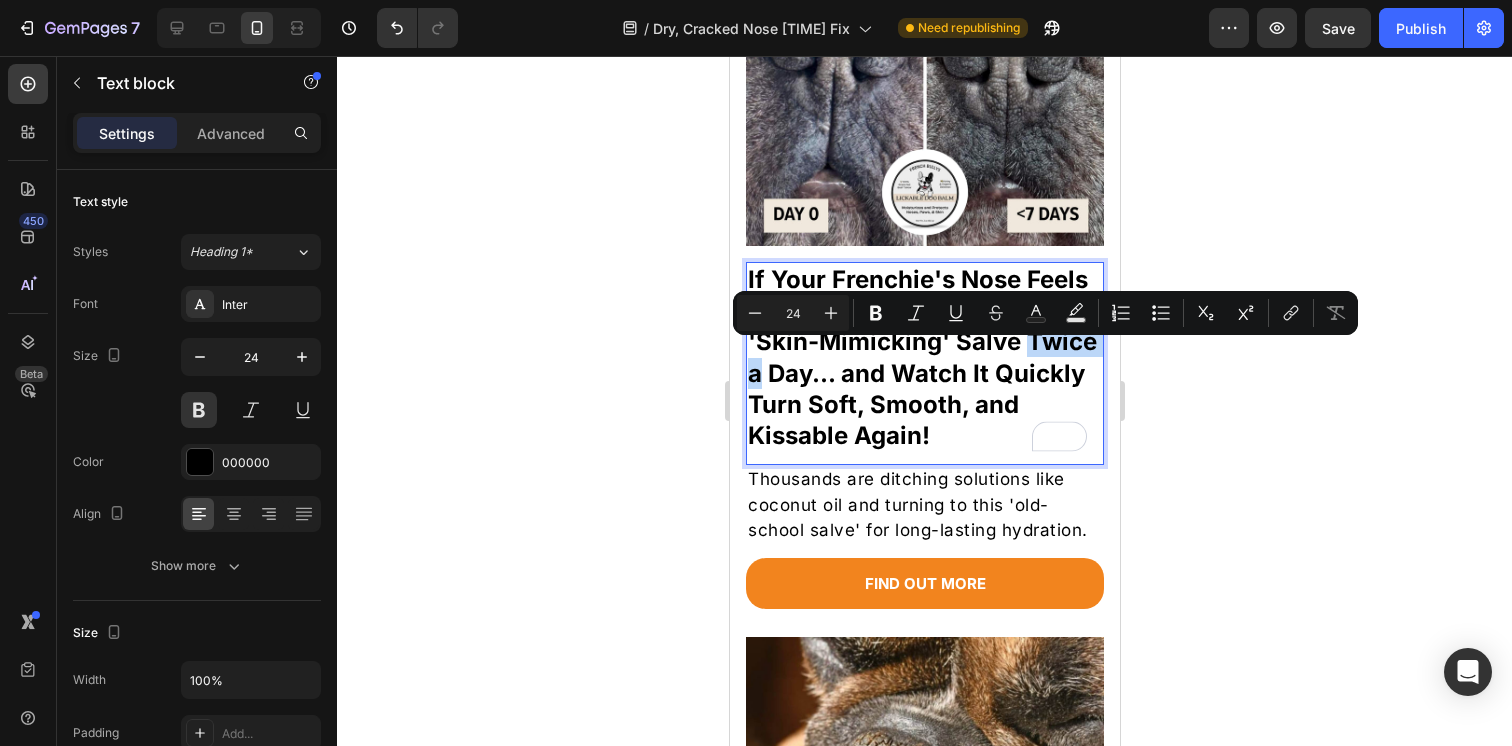 drag, startPoint x: 832, startPoint y: 357, endPoint x: 750, endPoint y: 359, distance: 82.02438 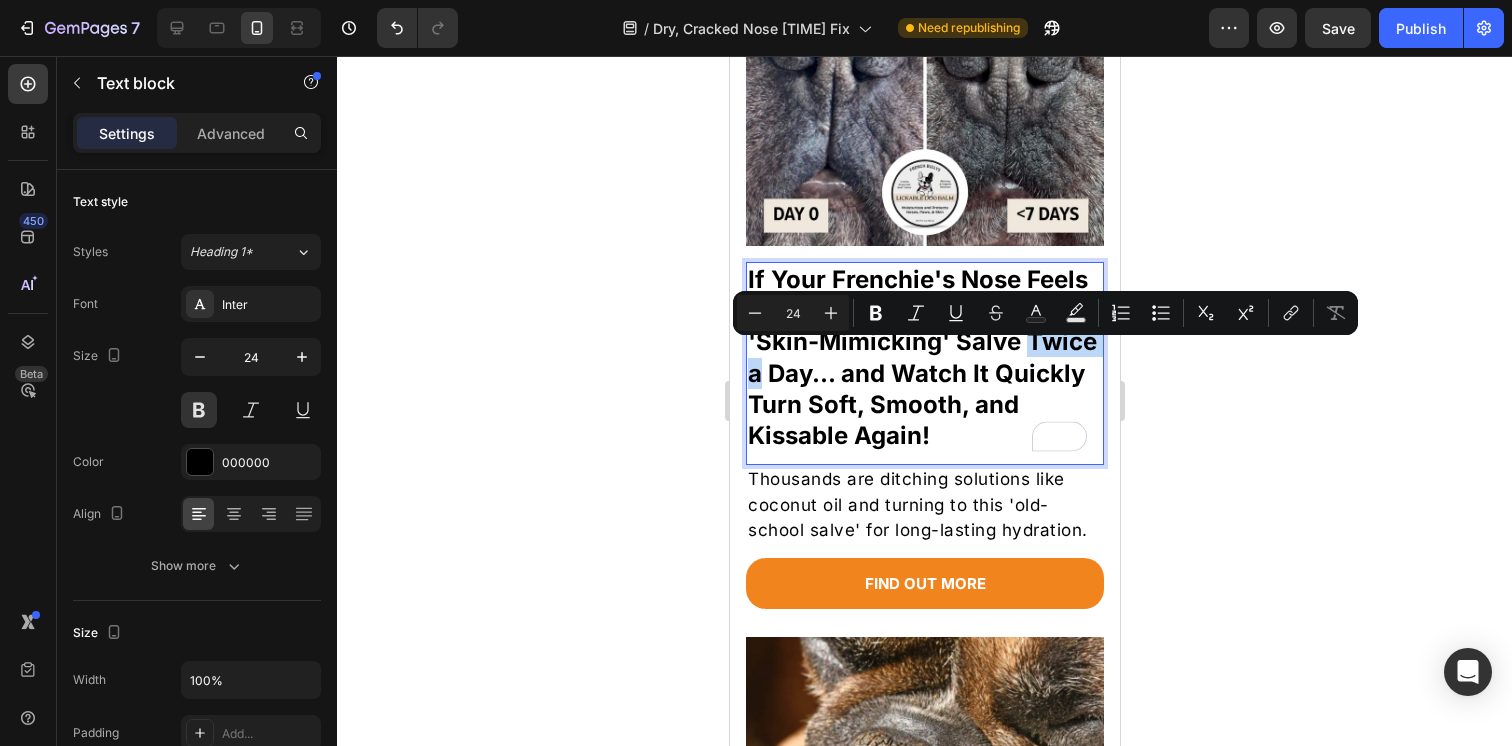 click on "If Your Frenchie's Nose Feels Like Sandpaper, Try This New 'Skin-Mimicking' Salve Twice a Day... and Watch It Quickly Turn Soft, Smooth, and Kissable Again!" at bounding box center [924, 357] 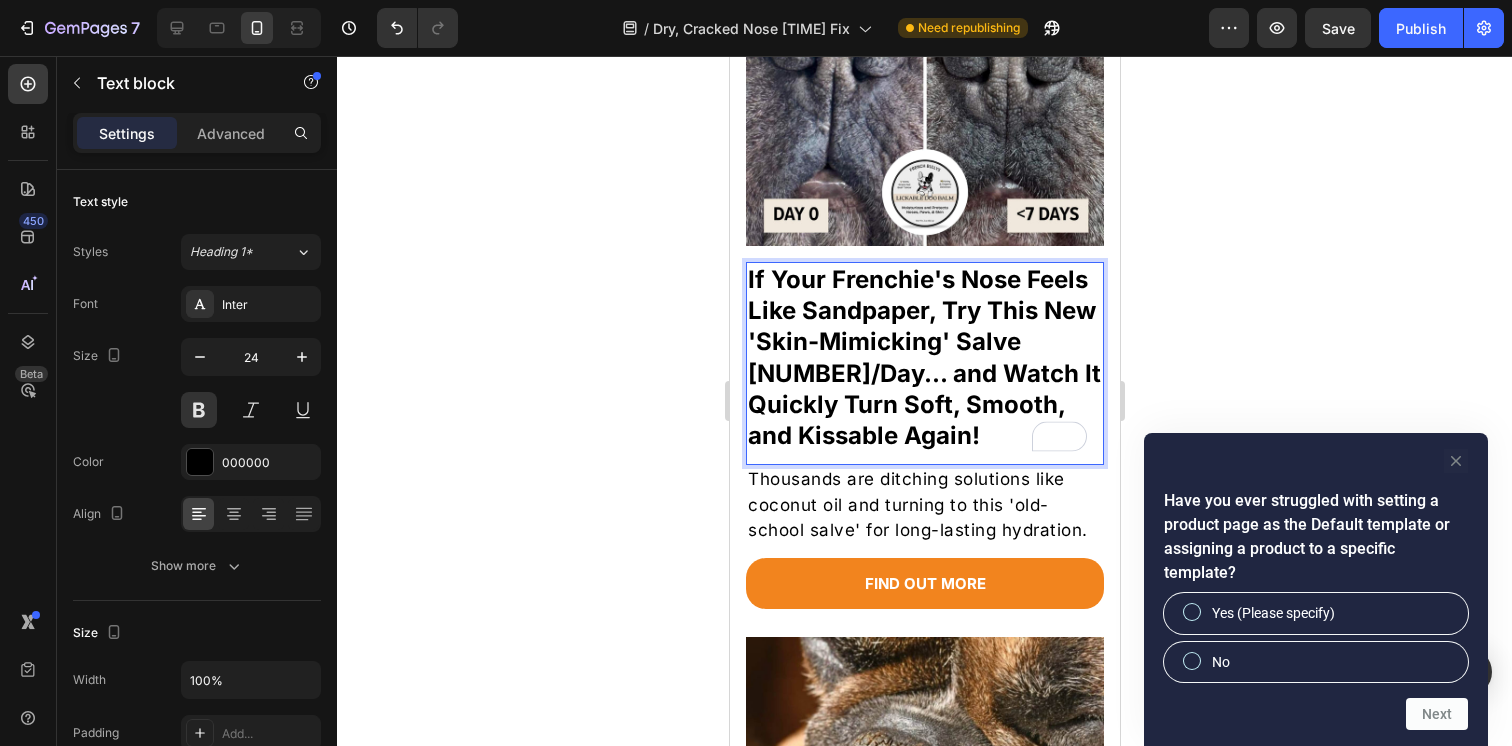 click 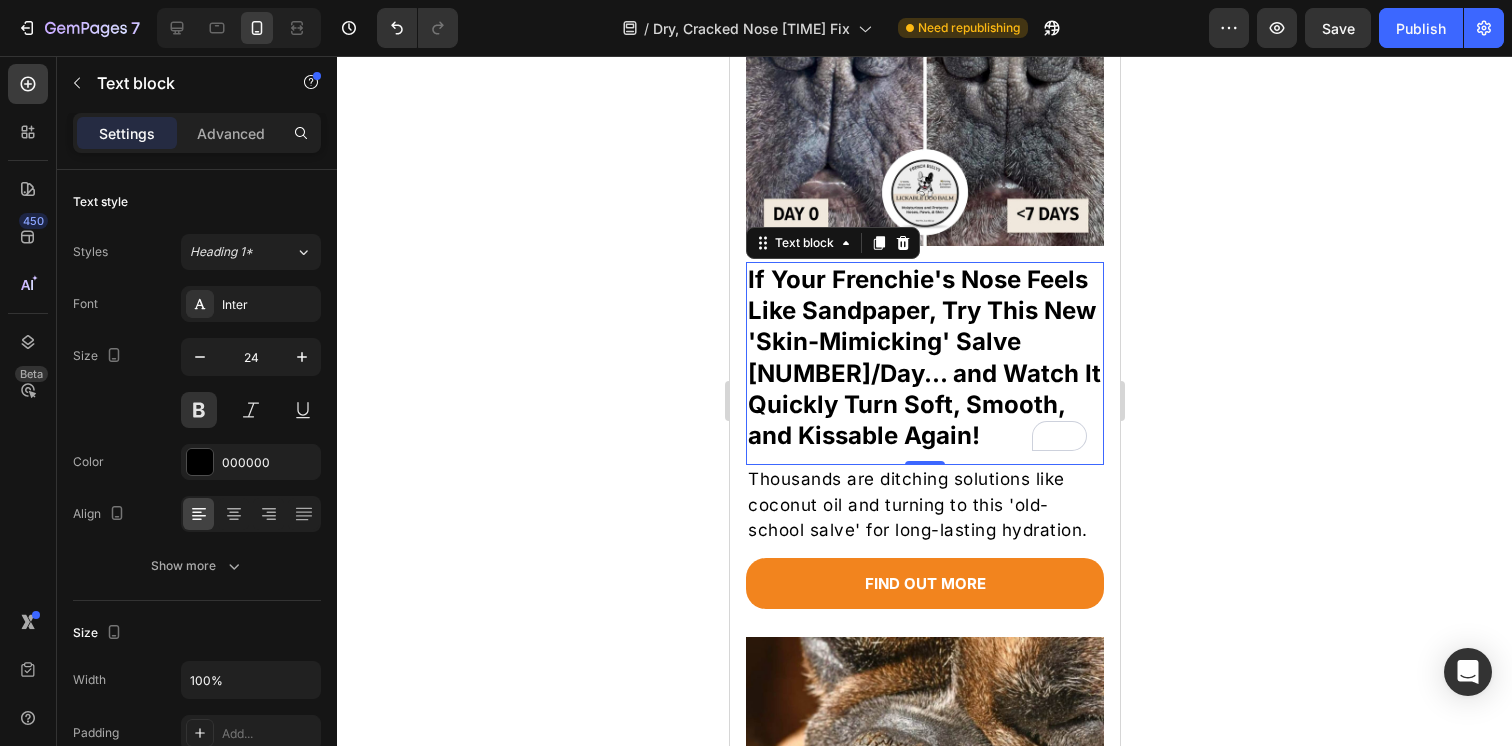 click on "If Your Frenchie's Nose Feels Like Sandpaper, Try This New 'Skin-Mimicking' Salve [NUMBER]/Day... and Watch It Quickly Turn Soft, Smooth, and Kissable Again!" at bounding box center [924, 357] 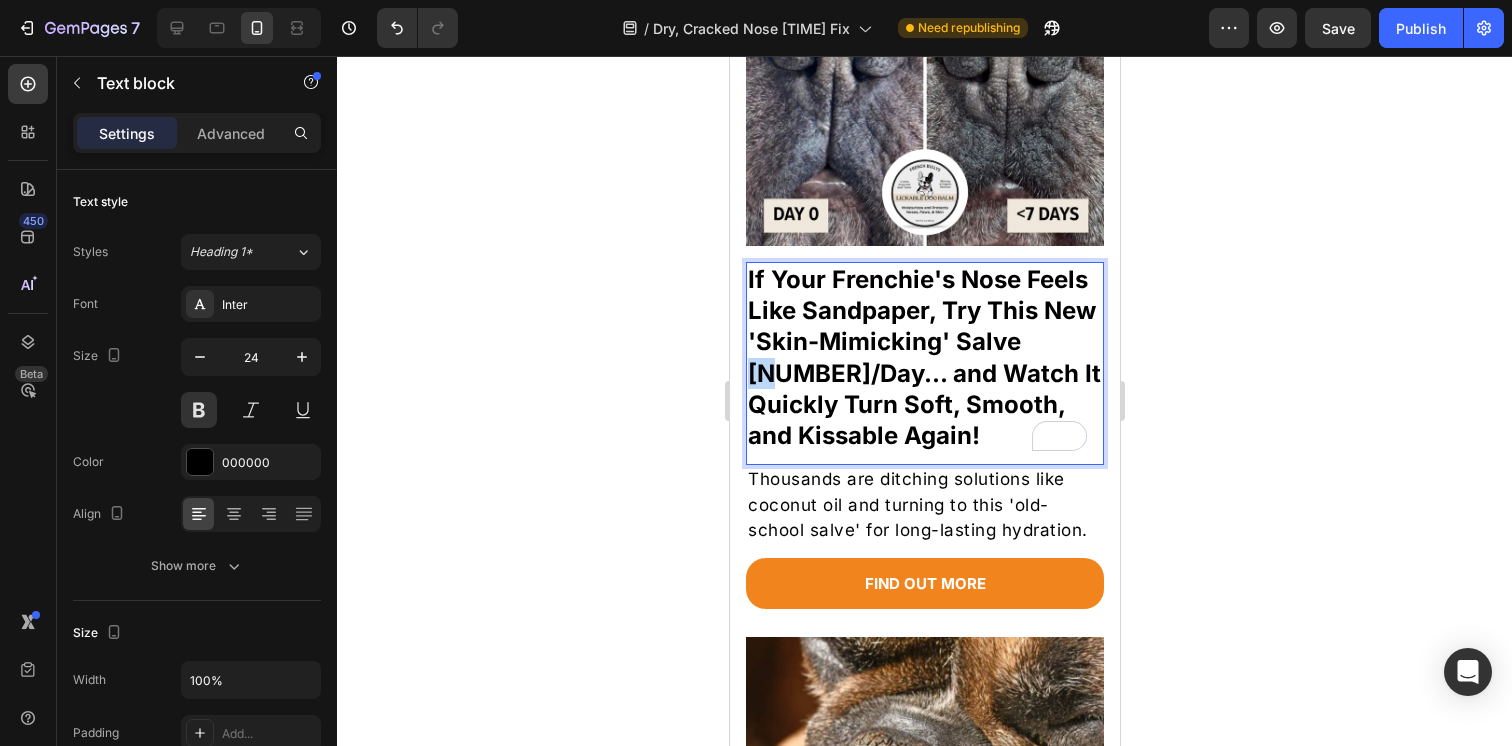 drag, startPoint x: 773, startPoint y: 360, endPoint x: 749, endPoint y: 359, distance: 24.020824 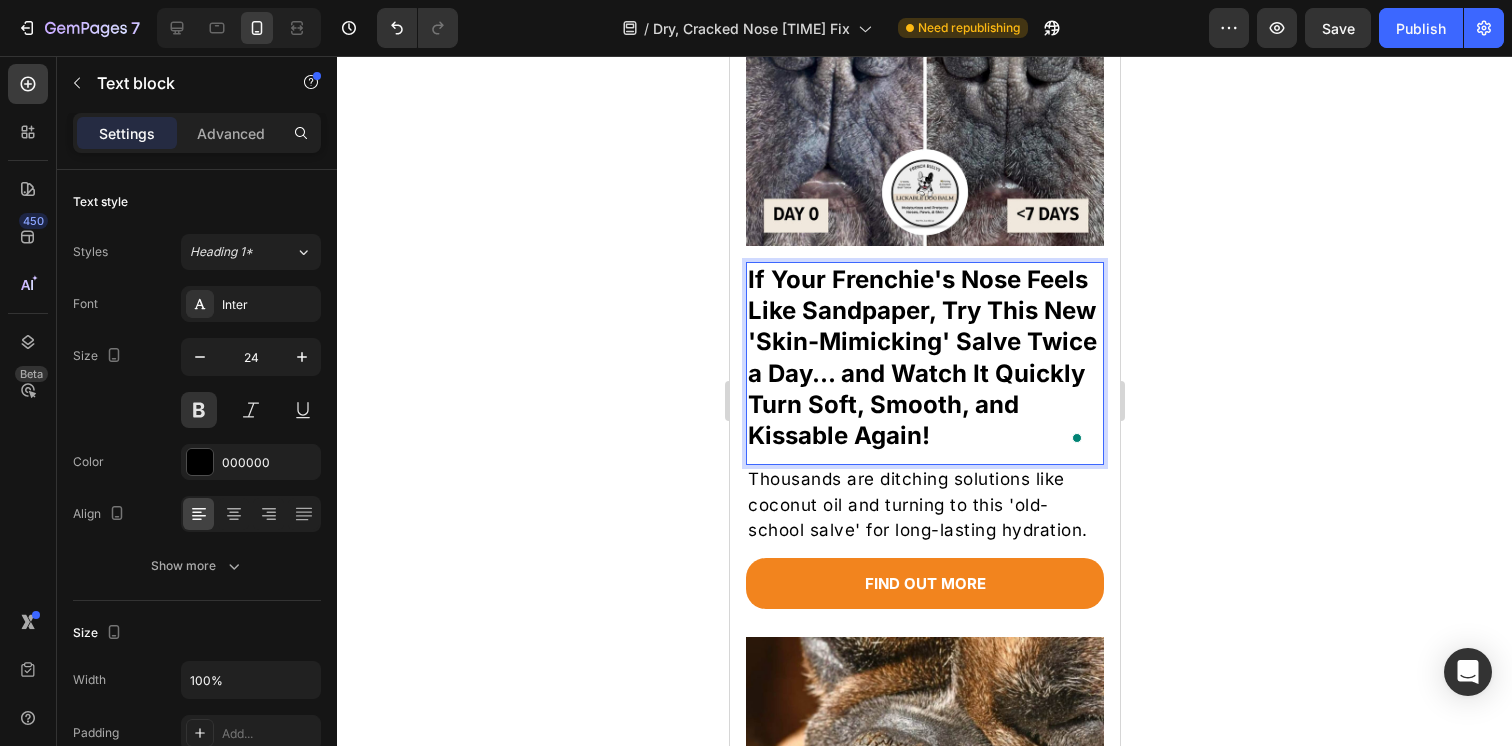 click 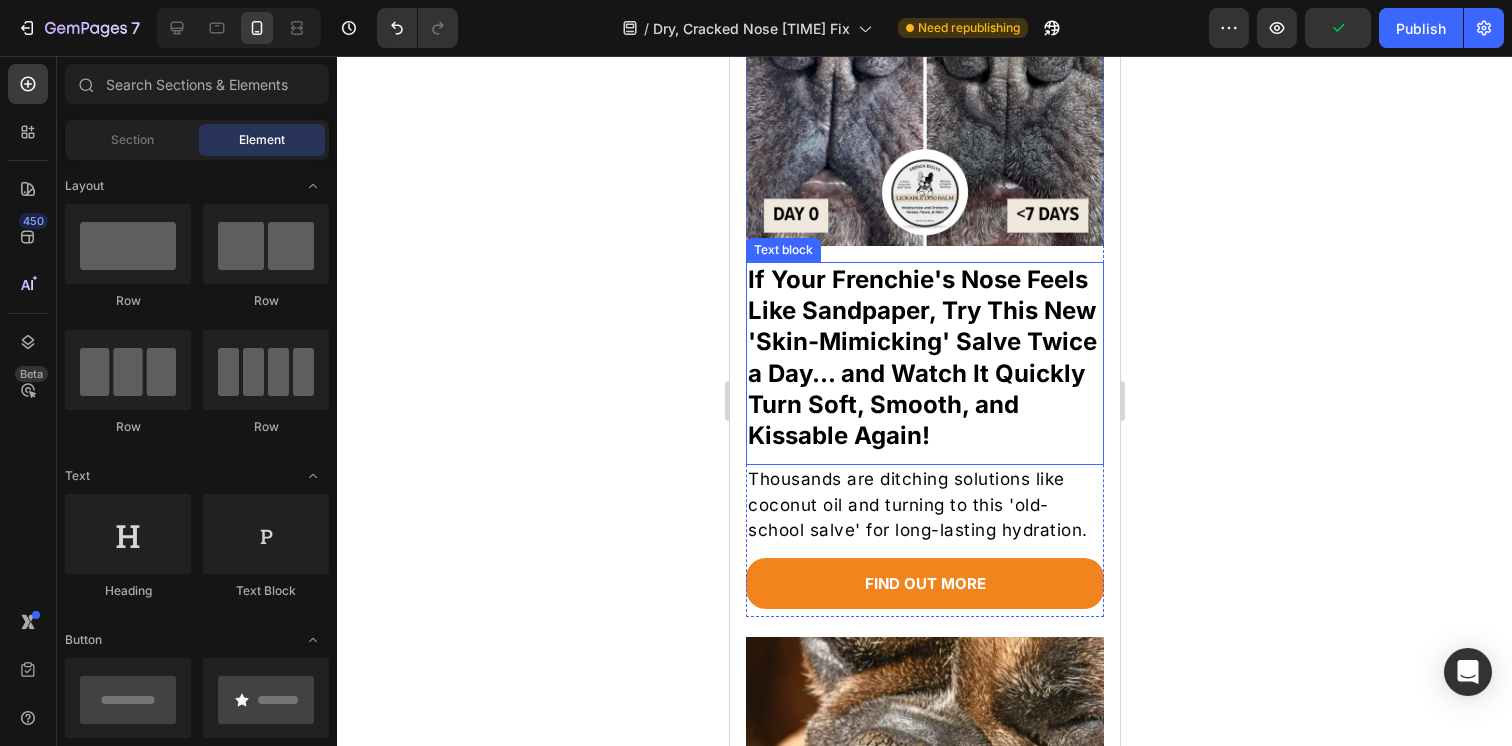 click on "If Your Frenchie's Nose Feels Like Sandpaper, Try This New 'Skin-Mimicking' Salve Twice a Day... and Watch It Quickly Turn Soft, Smooth, and Kissable Again!" at bounding box center (924, 357) 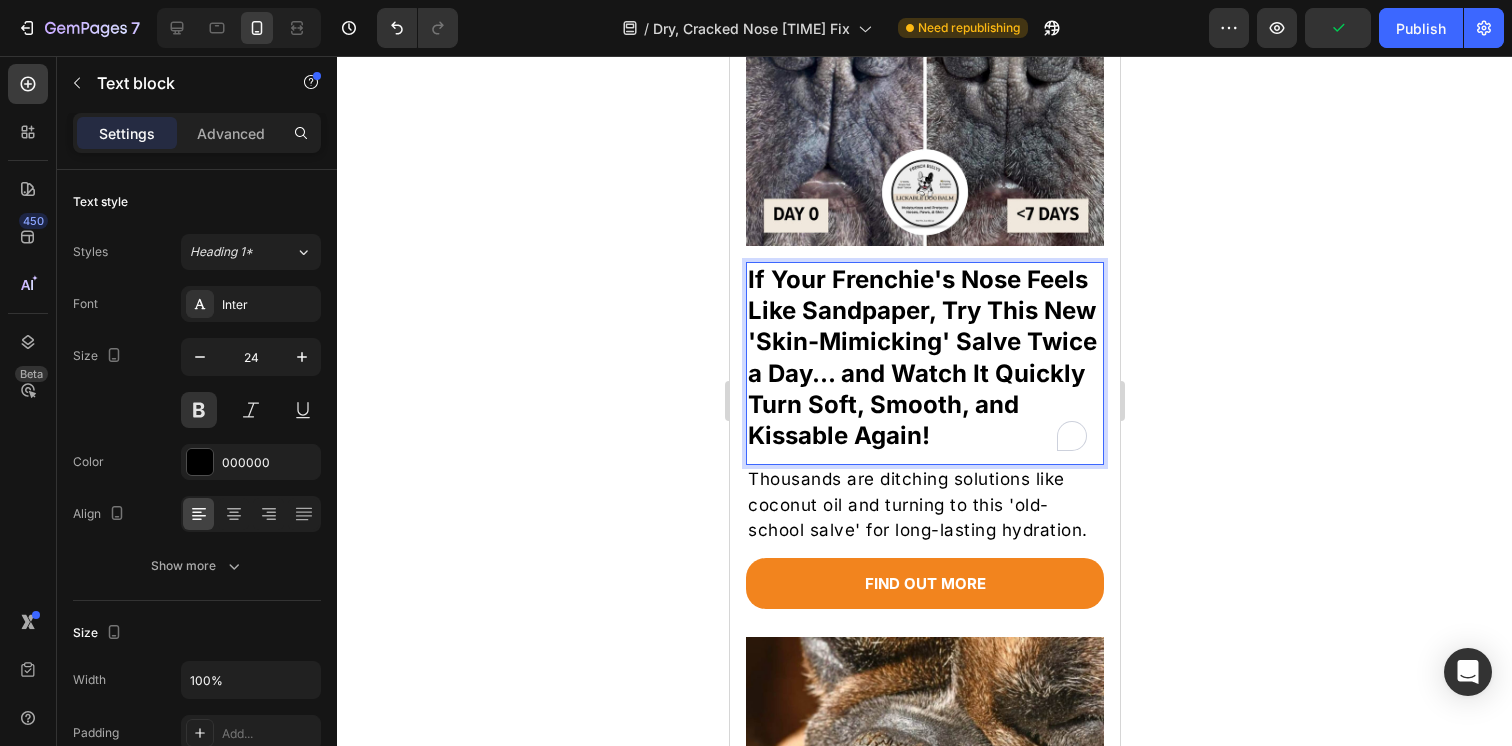 click on "If Your Frenchie's Nose Feels Like Sandpaper, Try This New 'Skin-Mimicking' Salve Twice a Day... and Watch It Quickly Turn Soft, Smooth, and Kissable Again!" at bounding box center (924, 357) 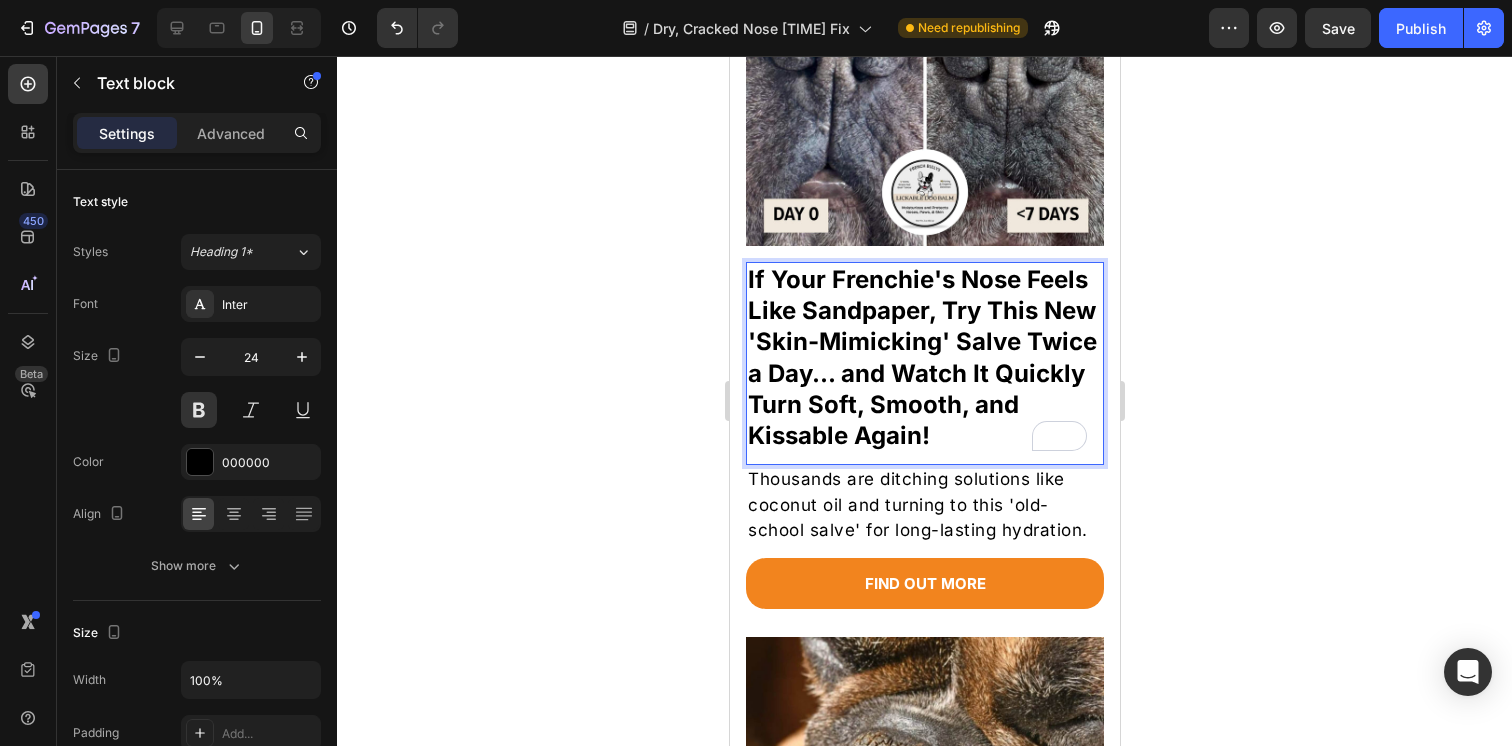 click on "If Your Frenchie's Nose Feels Like Sandpaper, Try This New 'Skin-Mimicking' Salve Twice a Day... and Watch It Quickly Turn Soft, Smooth, and Kissable Again!" at bounding box center [924, 357] 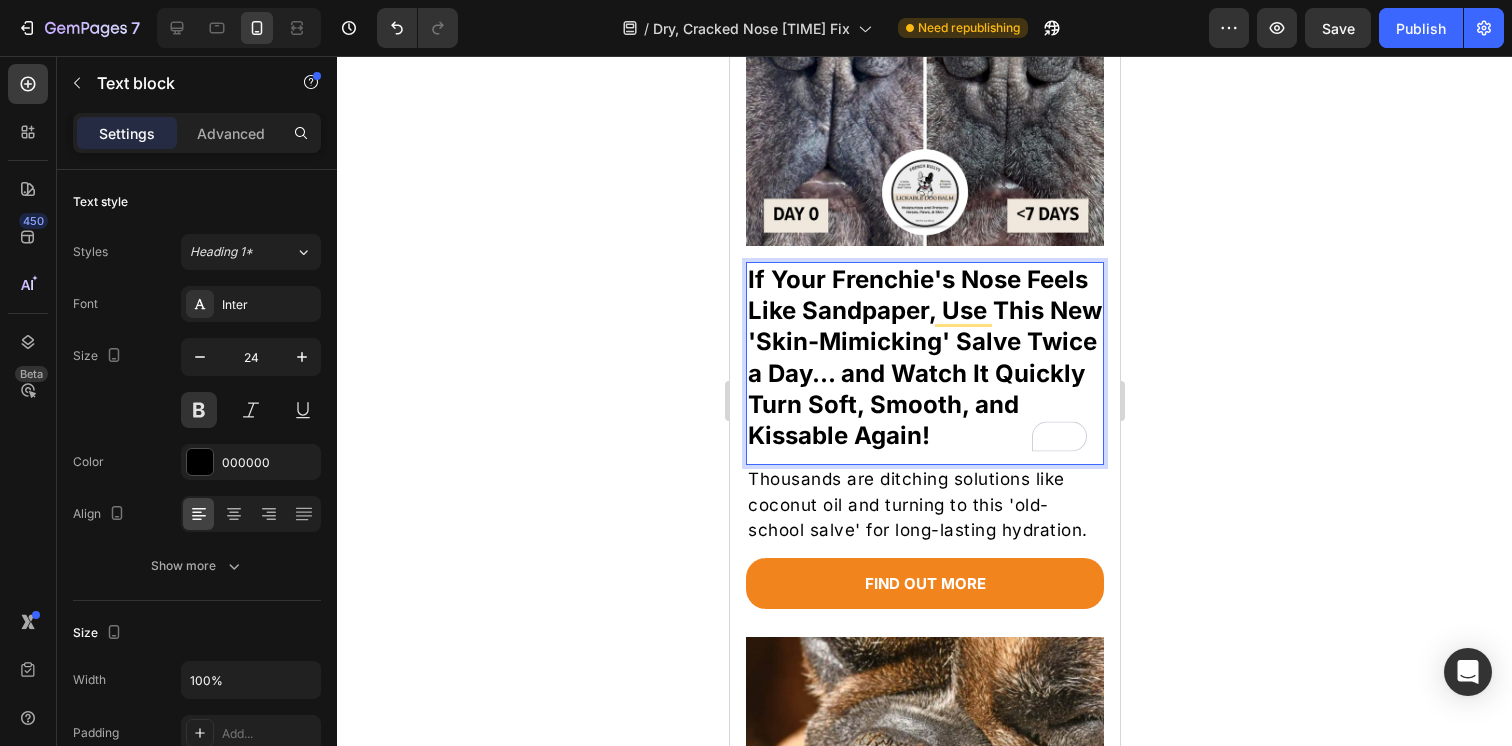 click on "If Your Frenchie's Nose Feels Like Sandpaper, Use This New 'Skin-Mimicking' Salve Twice a Day... and Watch It Quickly Turn Soft, Smooth, and Kissable Again!" at bounding box center [924, 357] 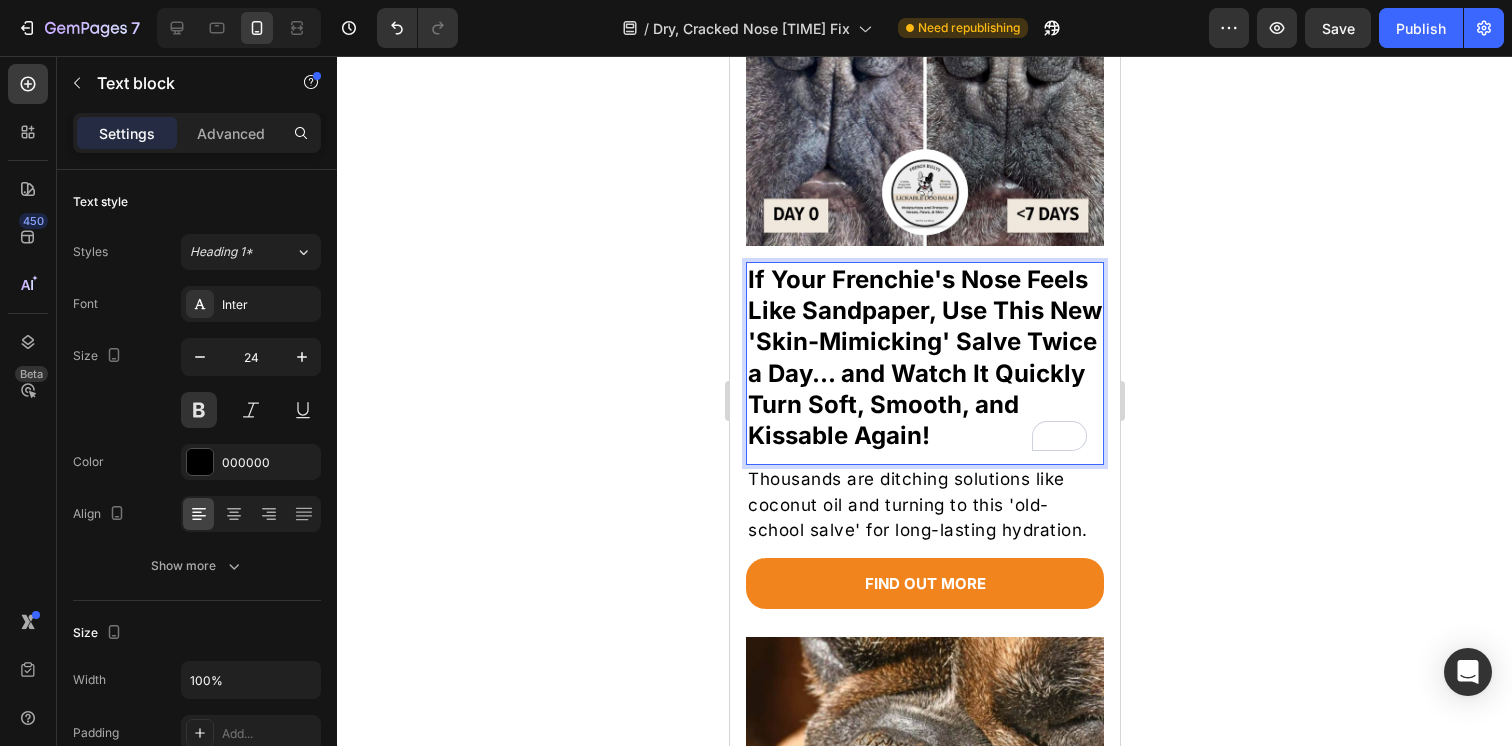 click 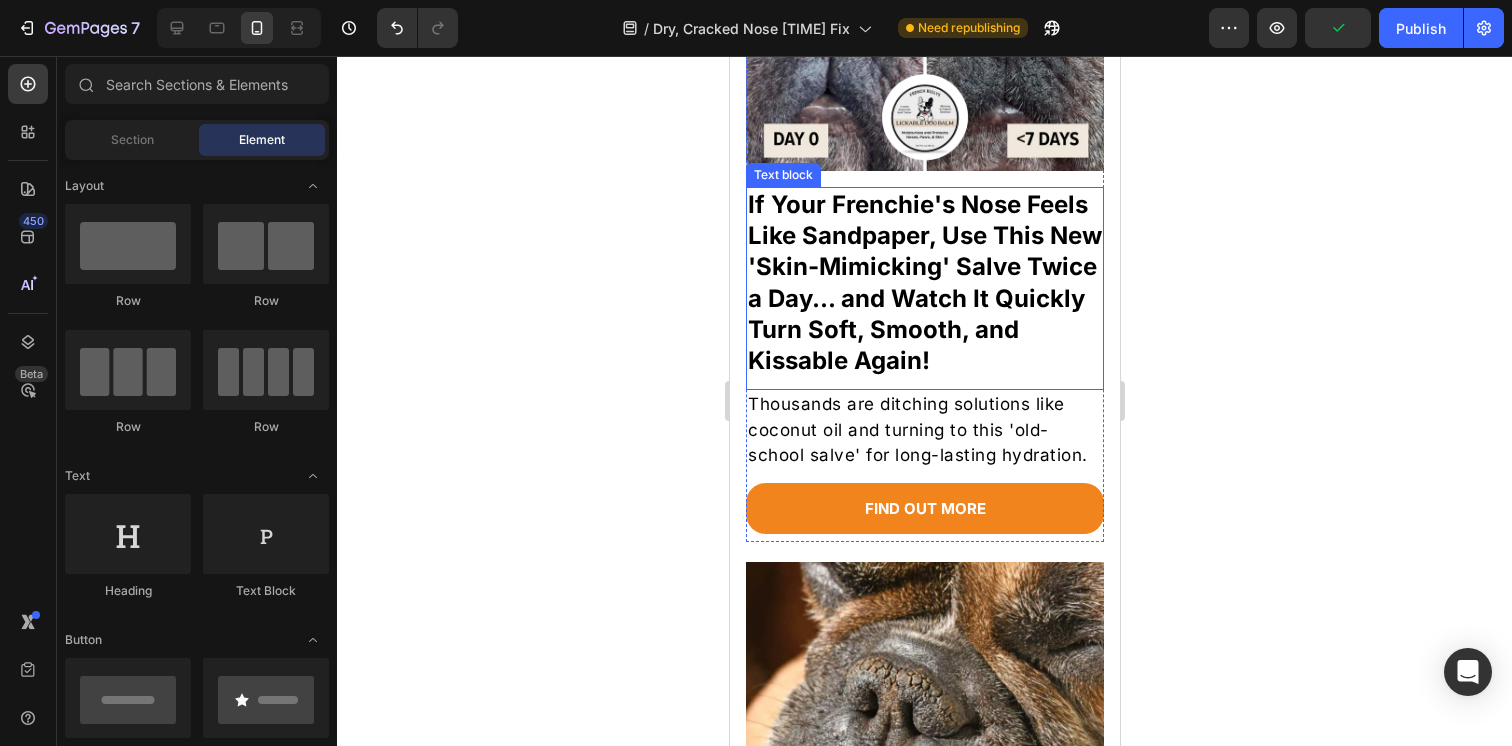 scroll, scrollTop: 364, scrollLeft: 0, axis: vertical 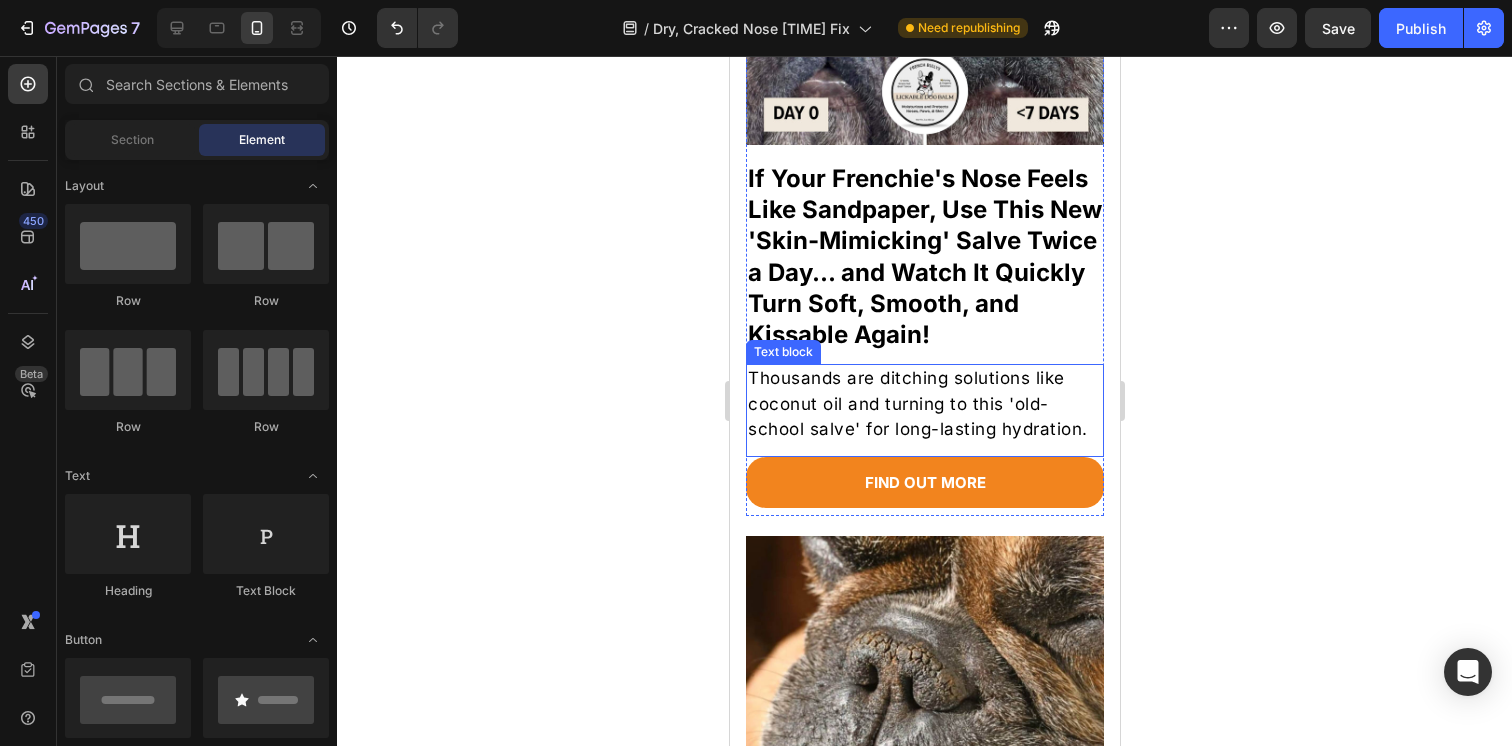 click on "Thousands are ditching solutions like coconut oil and turning to this 'old-school salve' for long-lasting hydration." at bounding box center (924, 404) 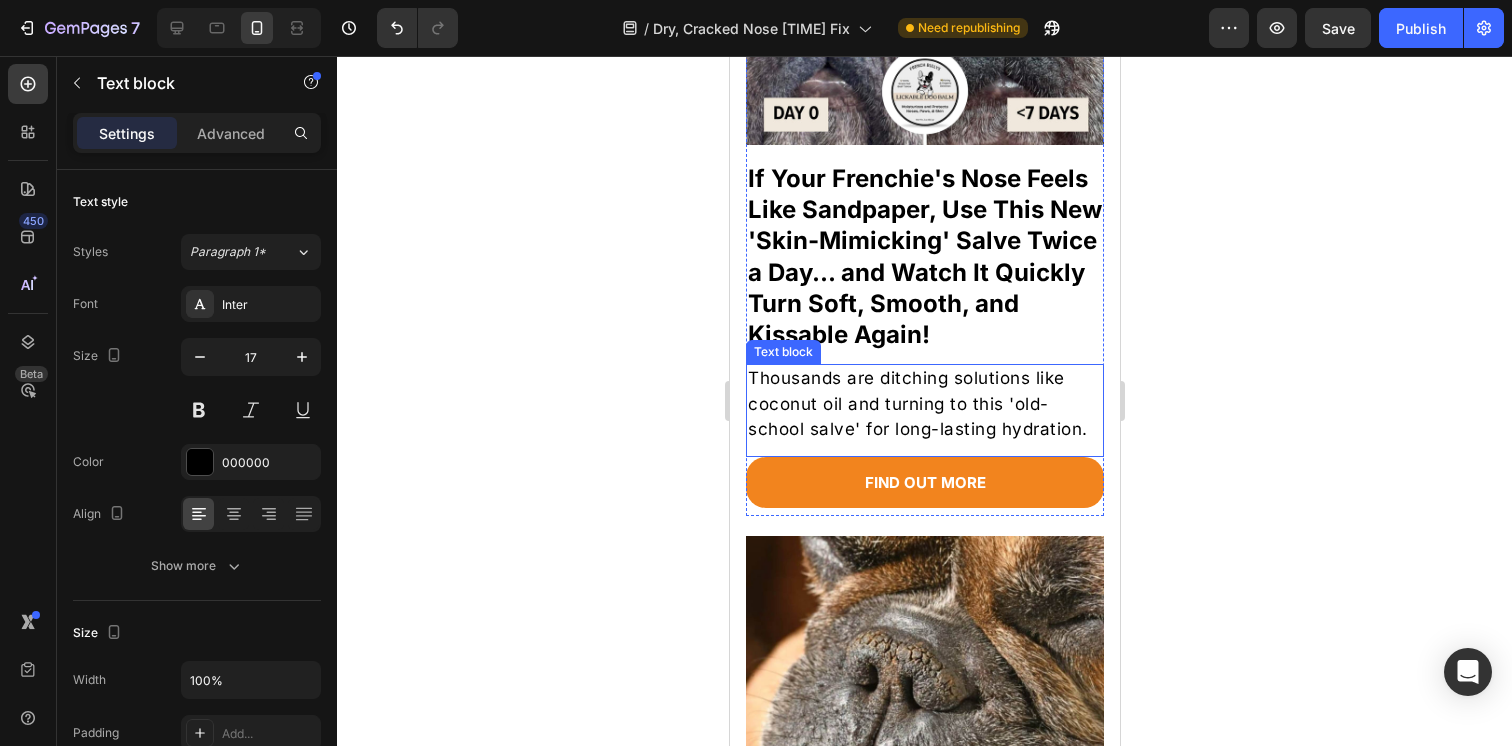 click on "Thousands are ditching solutions like coconut oil and turning to this 'old-school salve' for long-lasting hydration." at bounding box center [924, 404] 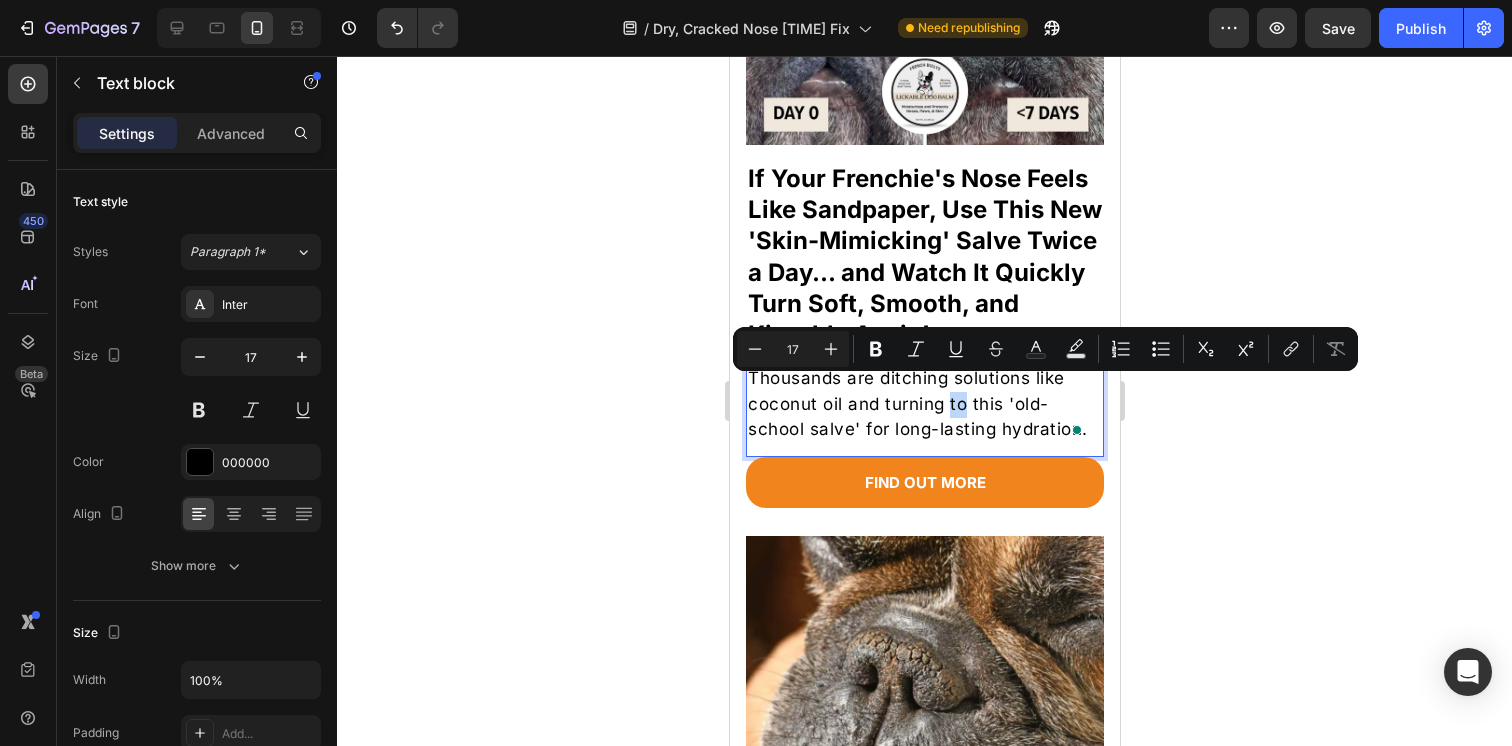 click on "Thousands are ditching solutions like coconut oil and turning to this 'old-school salve' for long-lasting hydration." at bounding box center (924, 404) 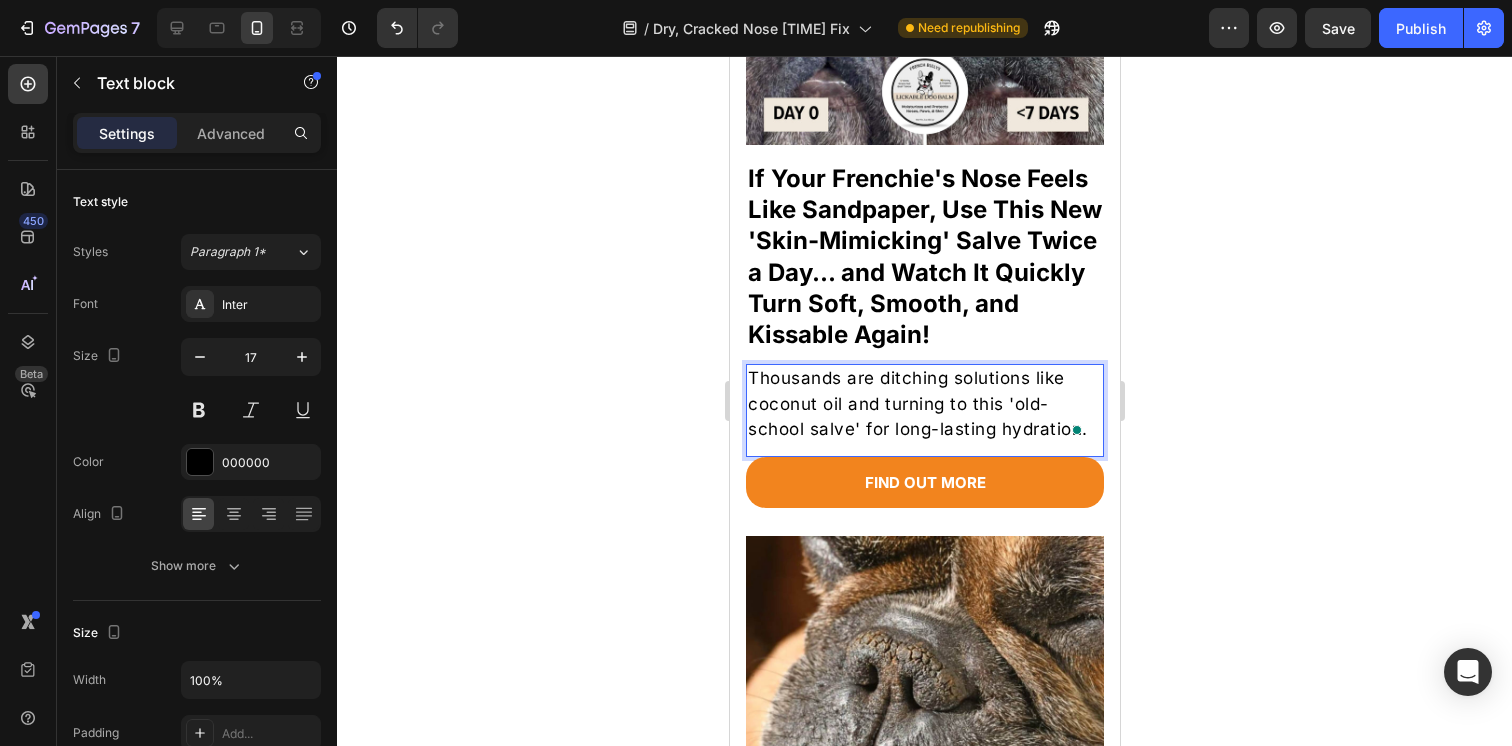 click on "Thousands are ditching solutions like coconut oil and turning to this 'old-school salve' for long-lasting hydration." at bounding box center (924, 404) 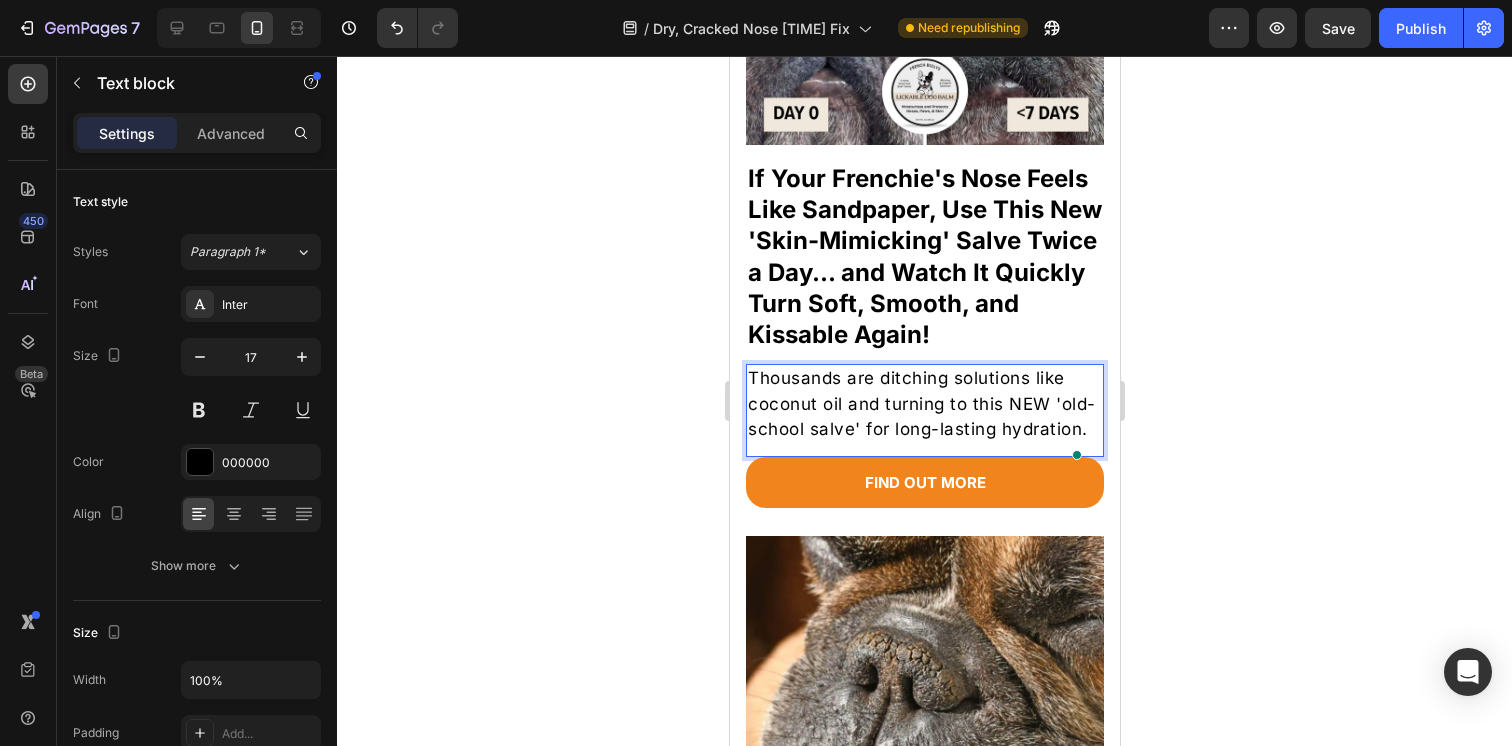 click on "Thousands are ditching solutions like coconut oil and turning to this NEW 'old-school salve' for long-lasting hydration." at bounding box center [924, 404] 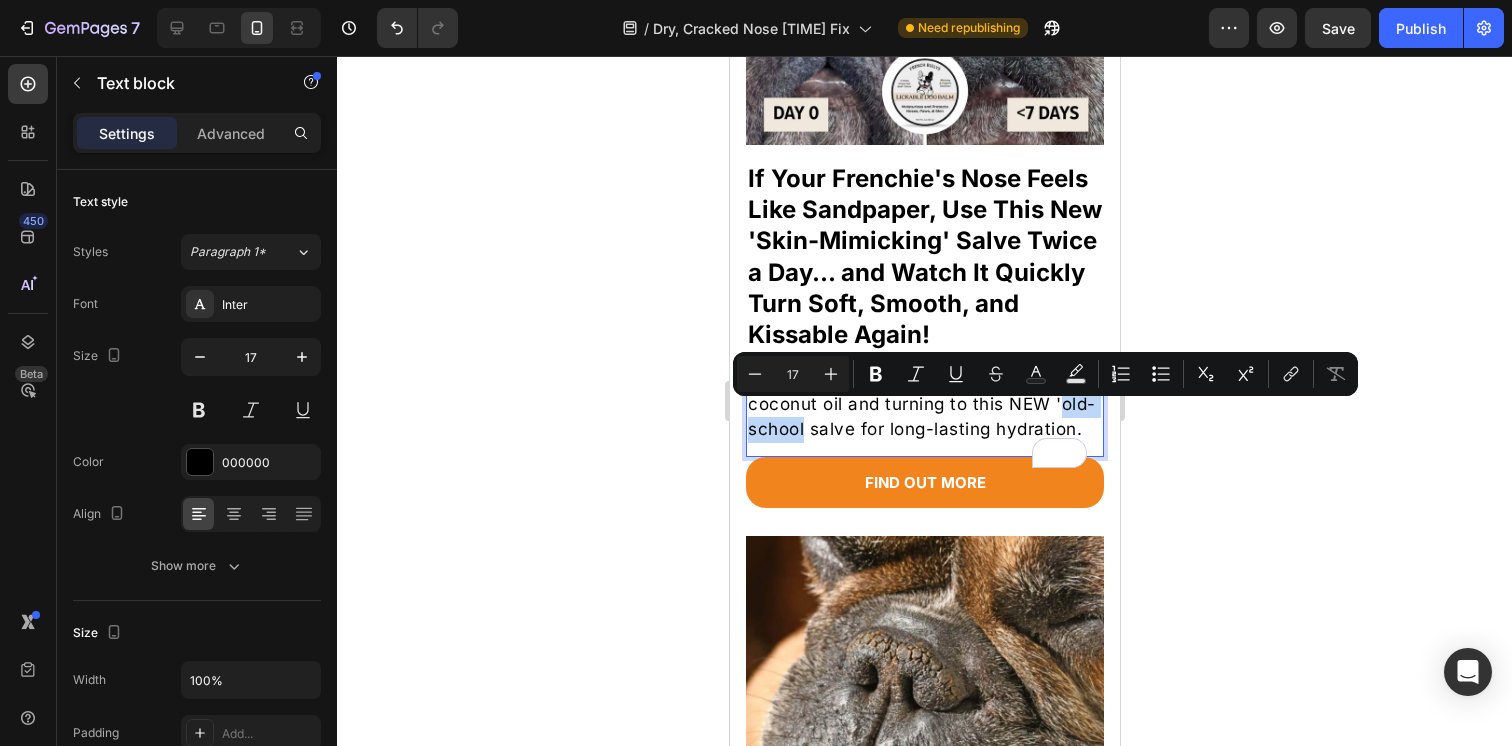 drag, startPoint x: 843, startPoint y: 414, endPoint x: 755, endPoint y: 409, distance: 88.14193 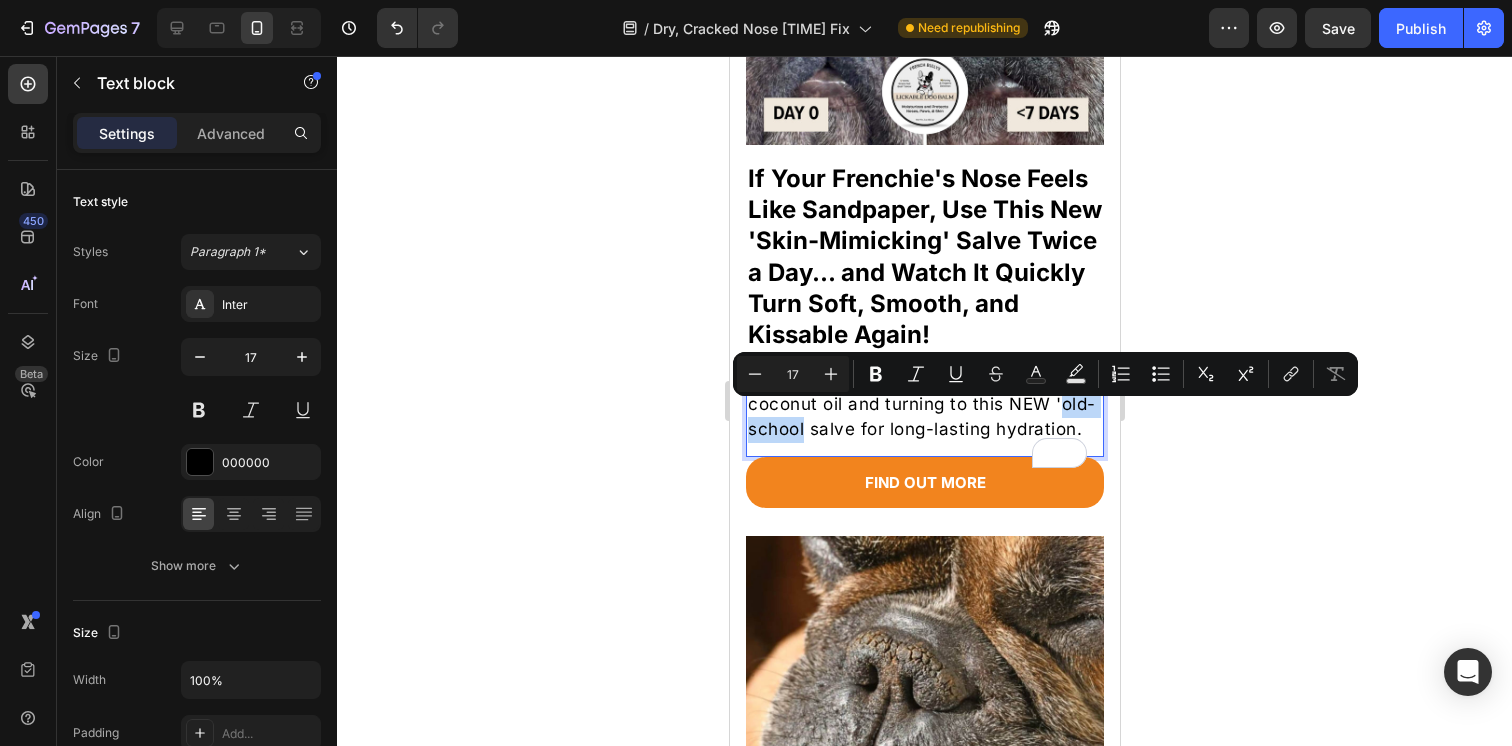 click on "Thousands are ditching solutions like coconut oil and turning to this NEW 'old-school salve for long-lasting hydration." at bounding box center [924, 404] 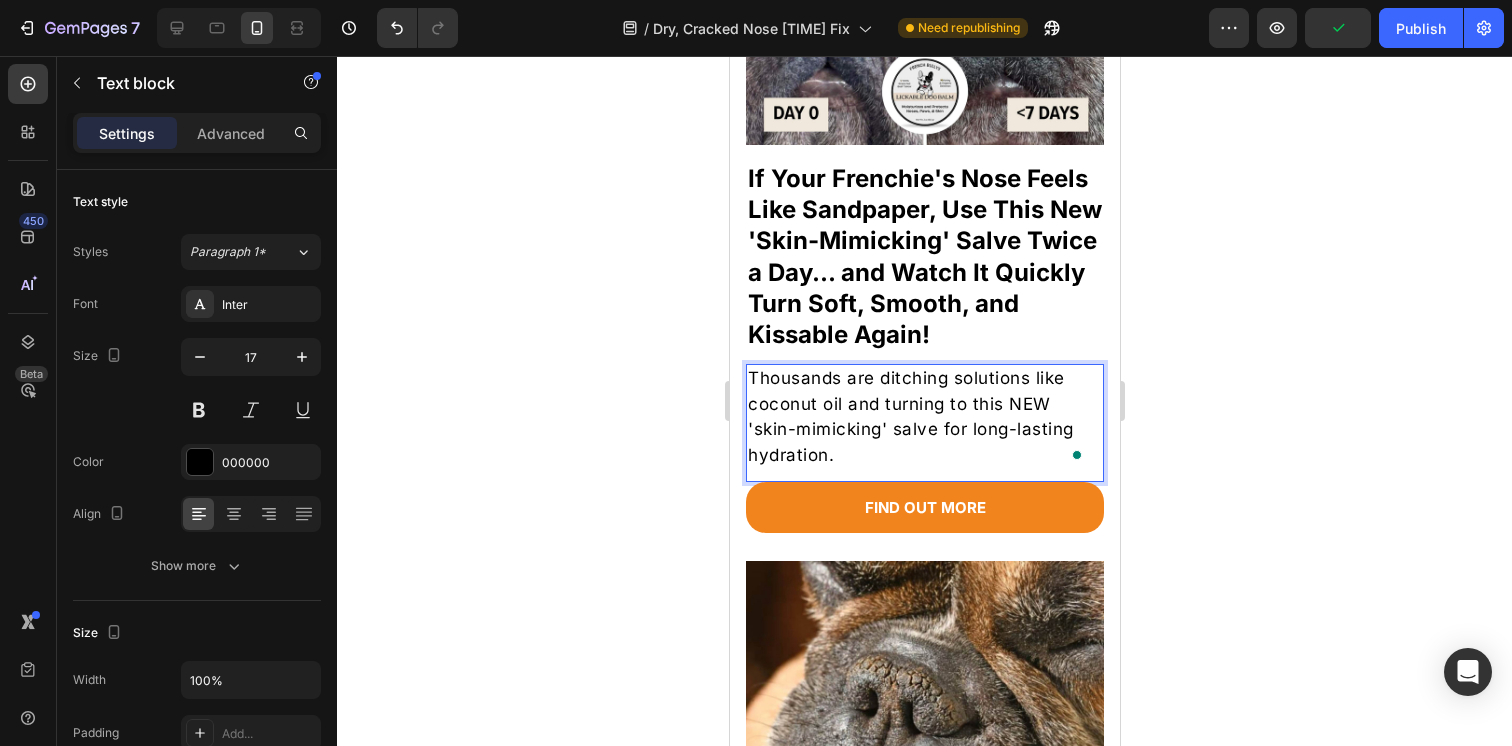 click on "Thousands are ditching solutions like coconut oil and turning to this NEW 'skin-mimicking' salve for long-lasting hydration." at bounding box center [924, 417] 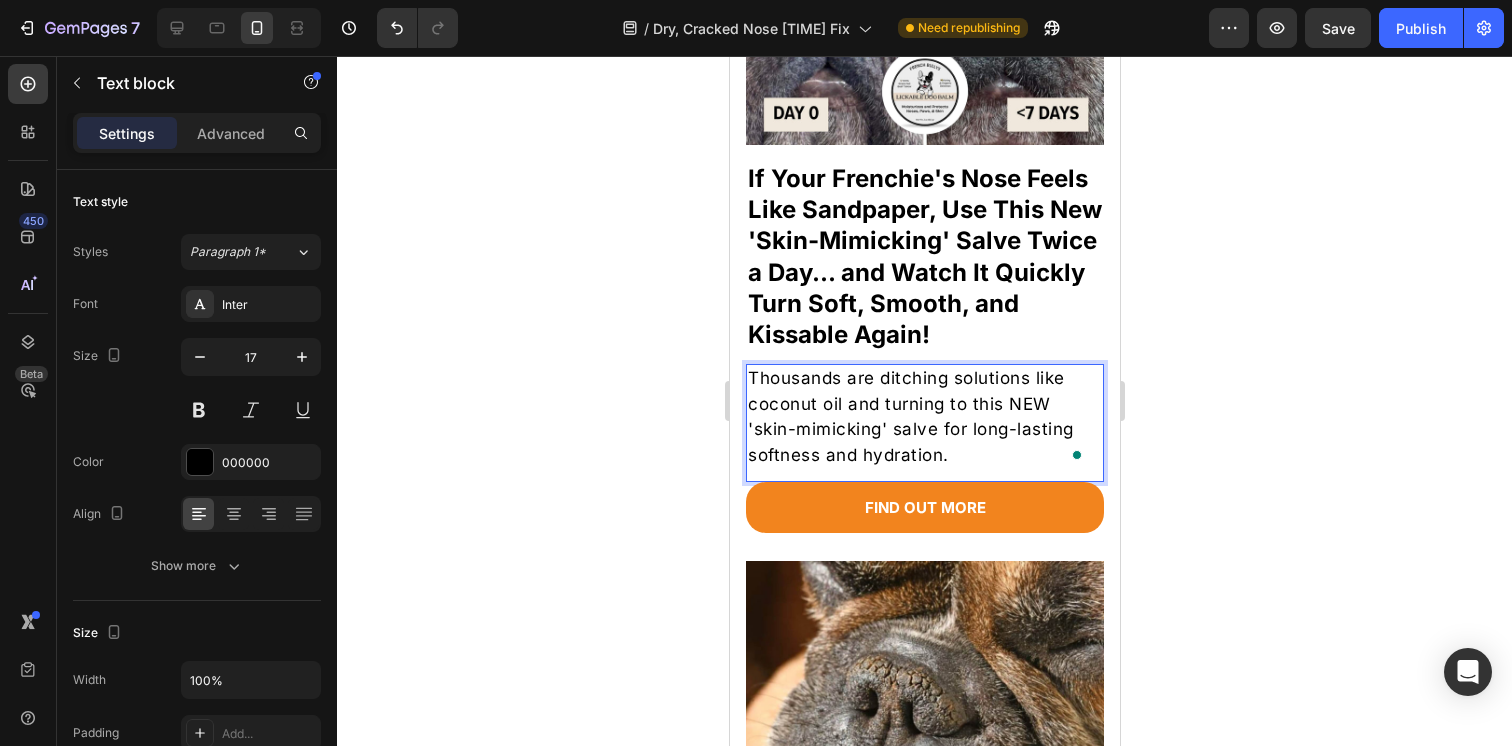 click 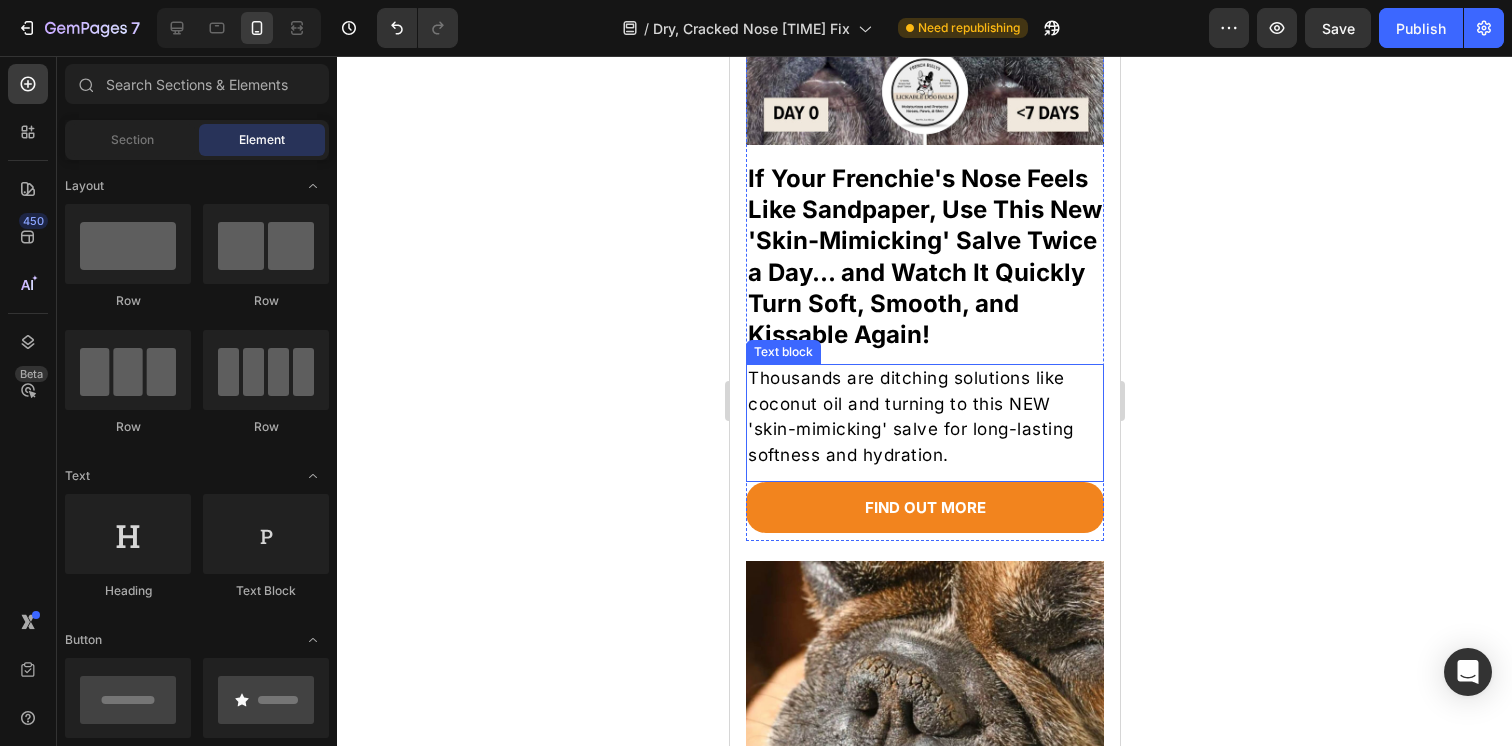 click on "Thousands are ditching solutions like coconut oil and turning to this NEW 'skin-mimicking' salve for long-lasting softness and hydration." at bounding box center (924, 417) 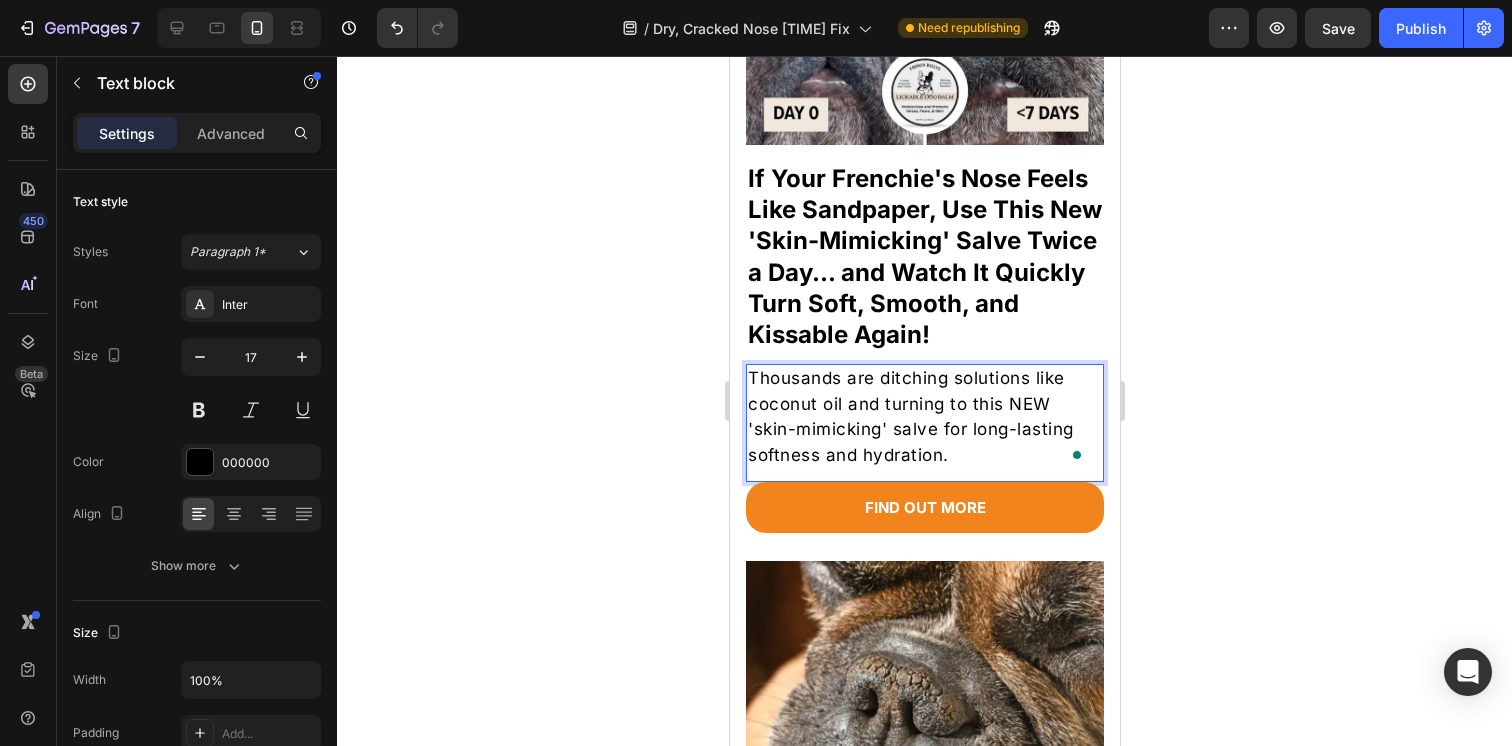 click on "Thousands are ditching solutions like coconut oil and turning to this NEW 'skin-mimicking' salve for long-lasting softness and hydration." at bounding box center (924, 417) 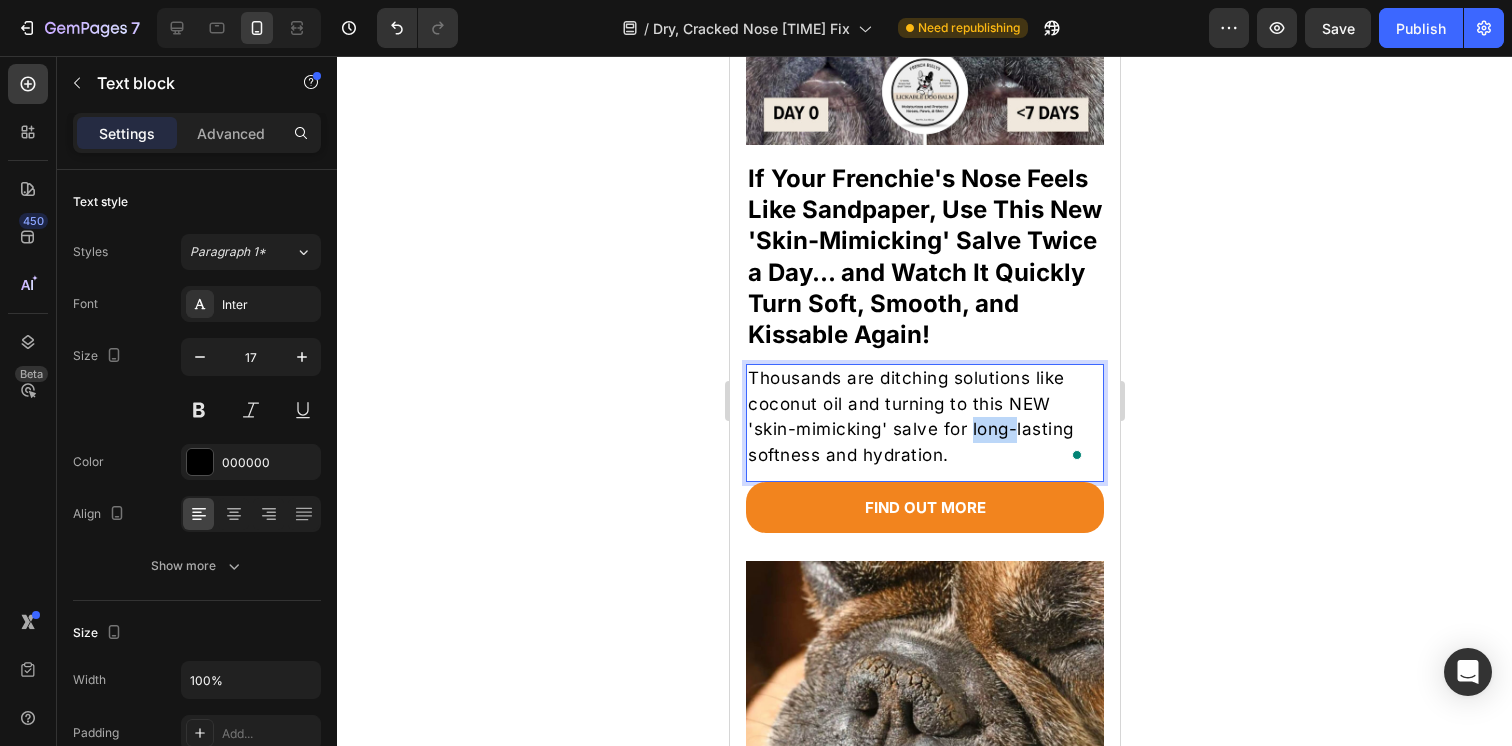 drag, startPoint x: 1016, startPoint y: 419, endPoint x: 973, endPoint y: 414, distance: 43.289722 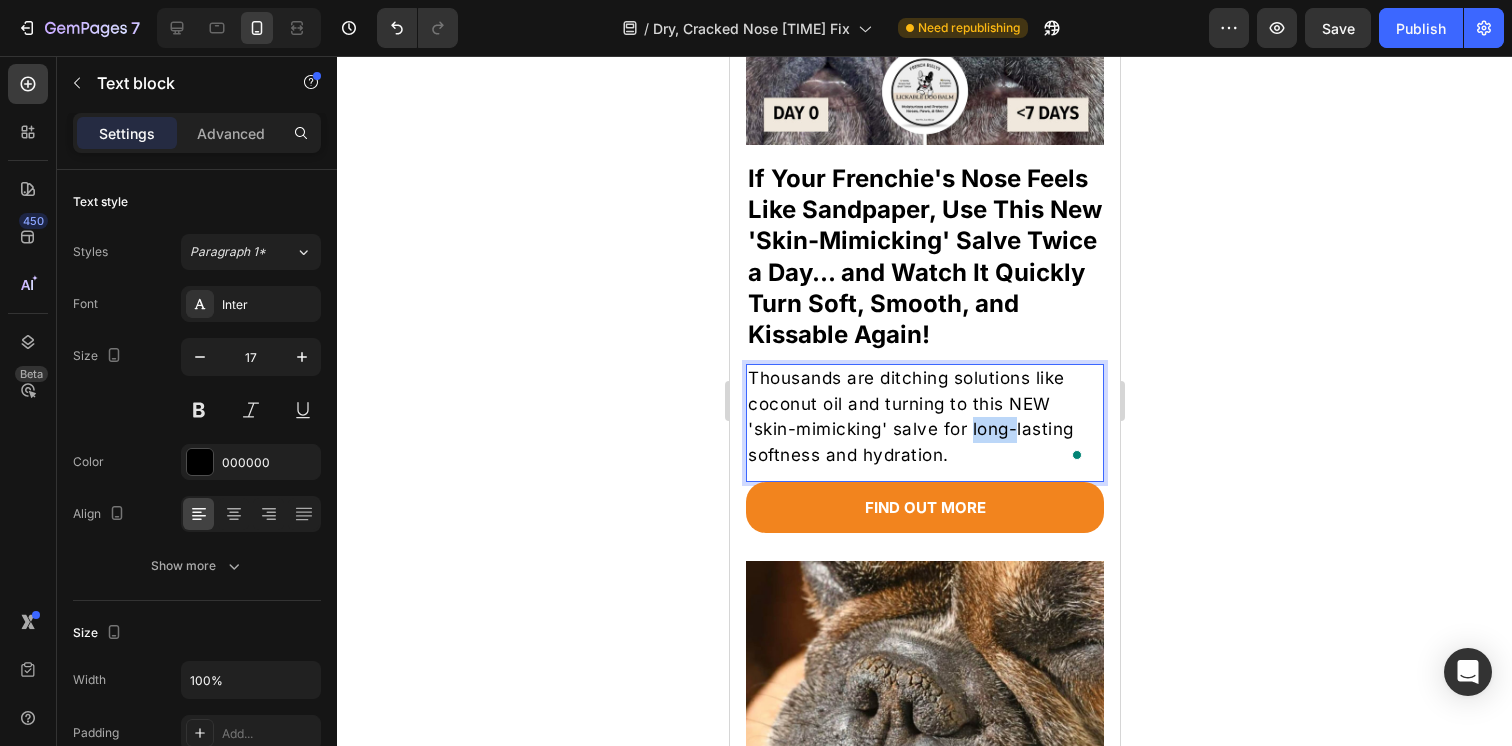 click on "Thousands are ditching solutions like coconut oil and turning to this NEW 'skin-mimicking' salve for long-lasting softness and hydration." at bounding box center (924, 417) 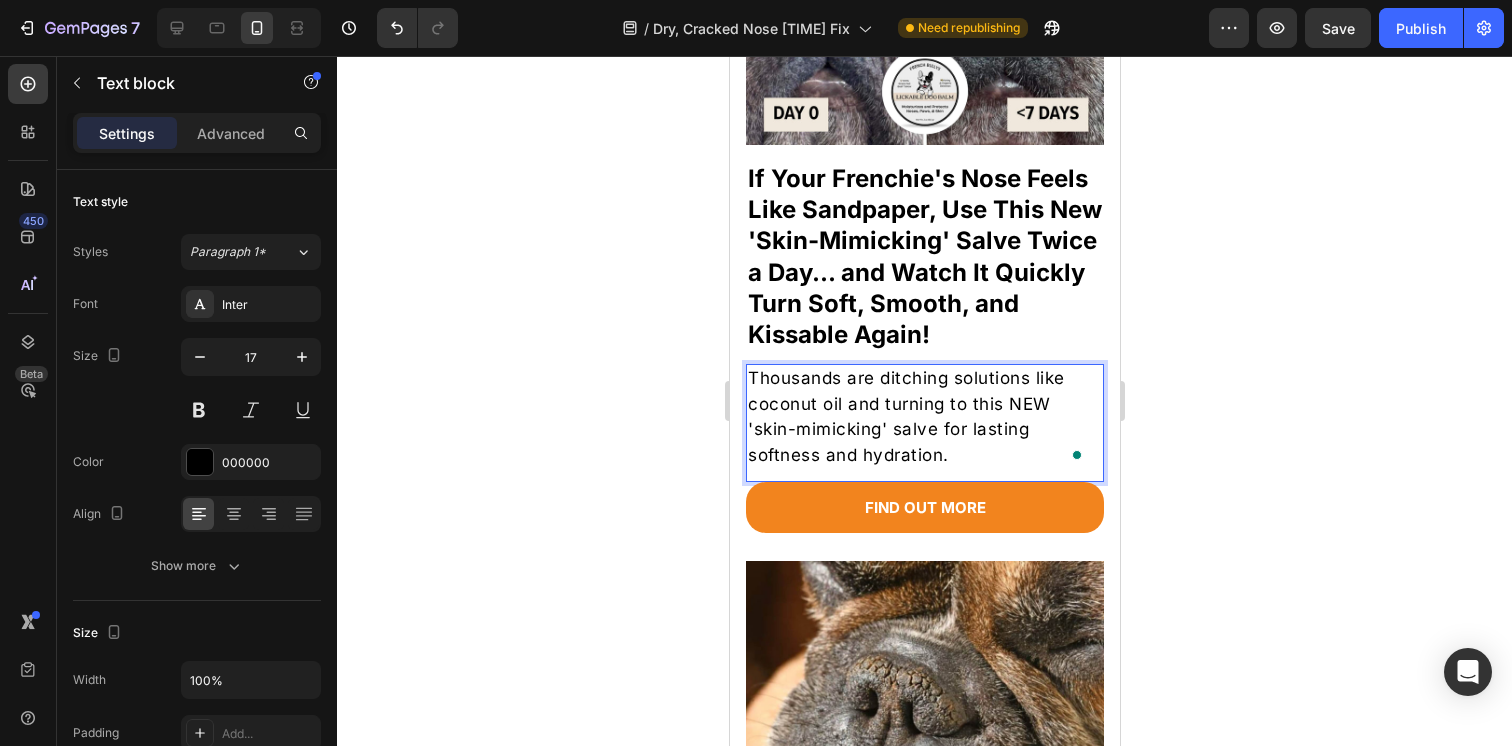 click 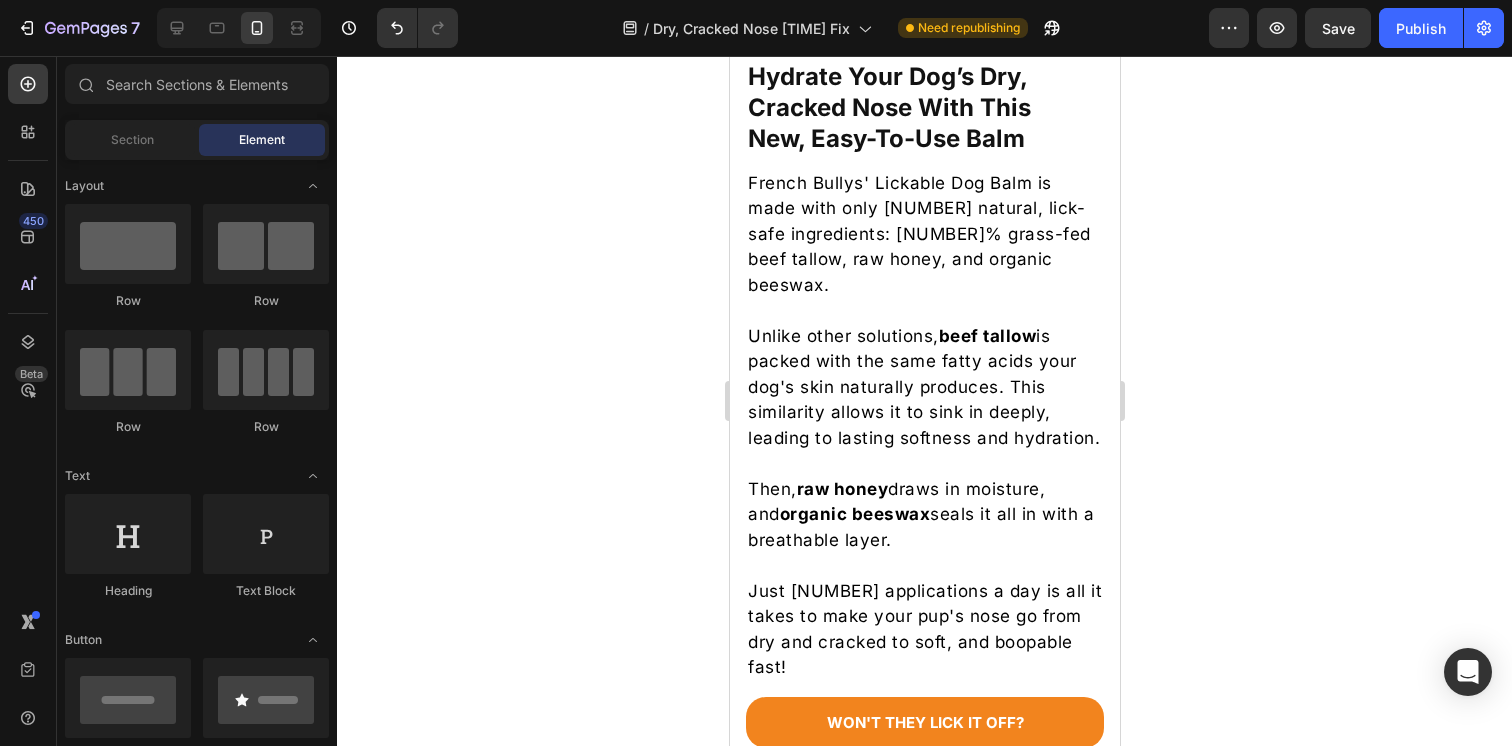 scroll, scrollTop: 2603, scrollLeft: 0, axis: vertical 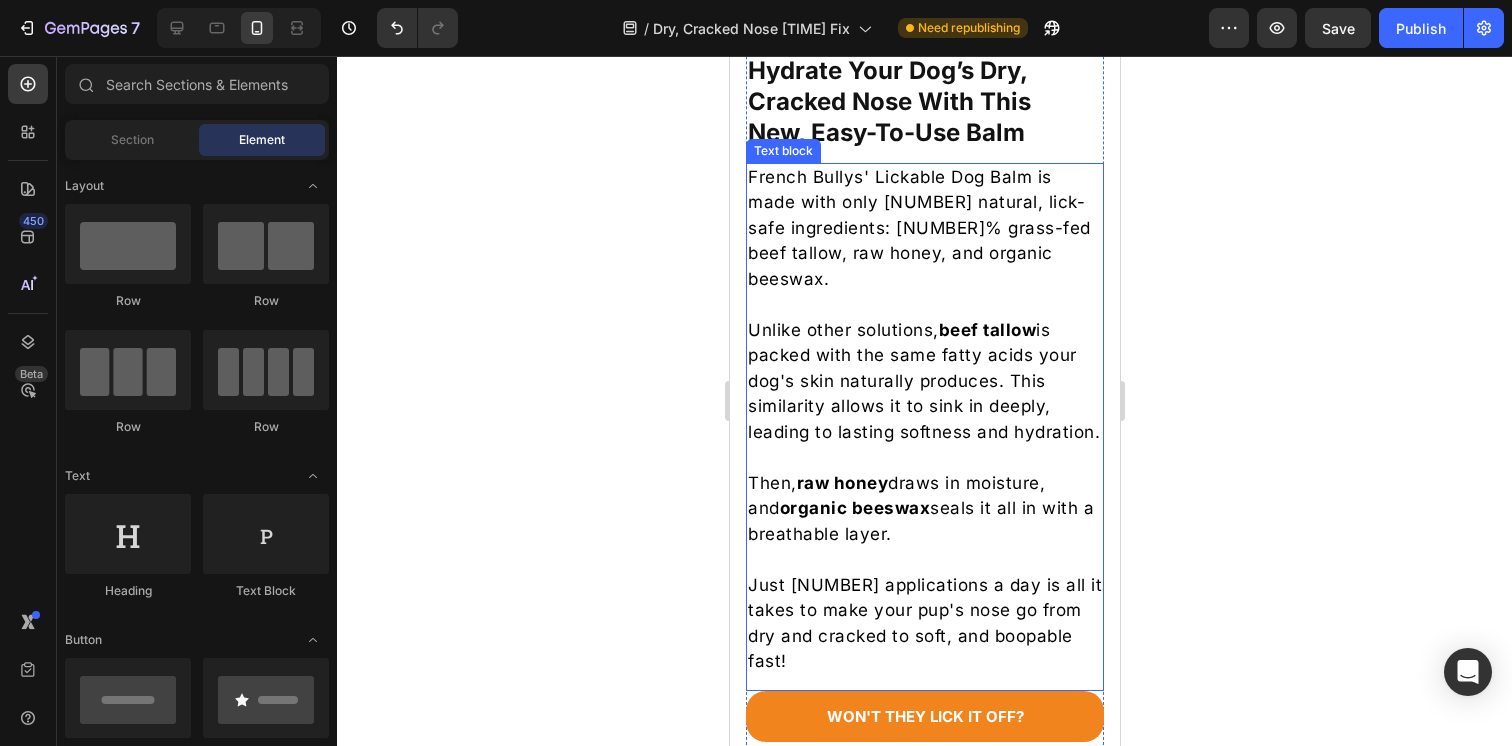 click on "Unlike other solutions,  beef tallow  is packed with the same fatty acids your dog's skin naturally produces. This similarity allows it to sink in deeply, leading to lasting softness and hydration." at bounding box center [924, 382] 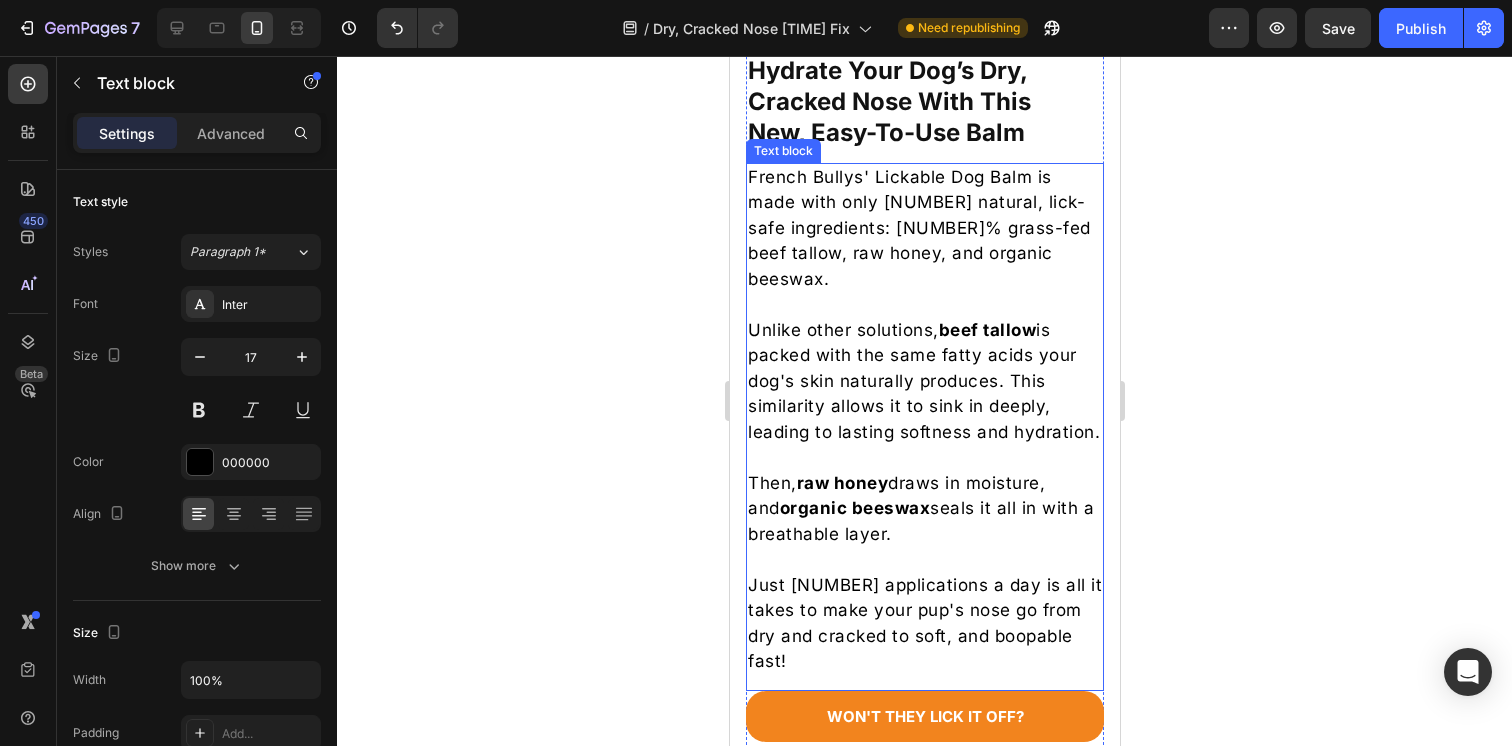 click on "Unlike other solutions,  beef tallow  is packed with the same fatty acids your dog's skin naturally produces. This similarity allows it to sink in deeply, leading to lasting softness and hydration." at bounding box center [924, 382] 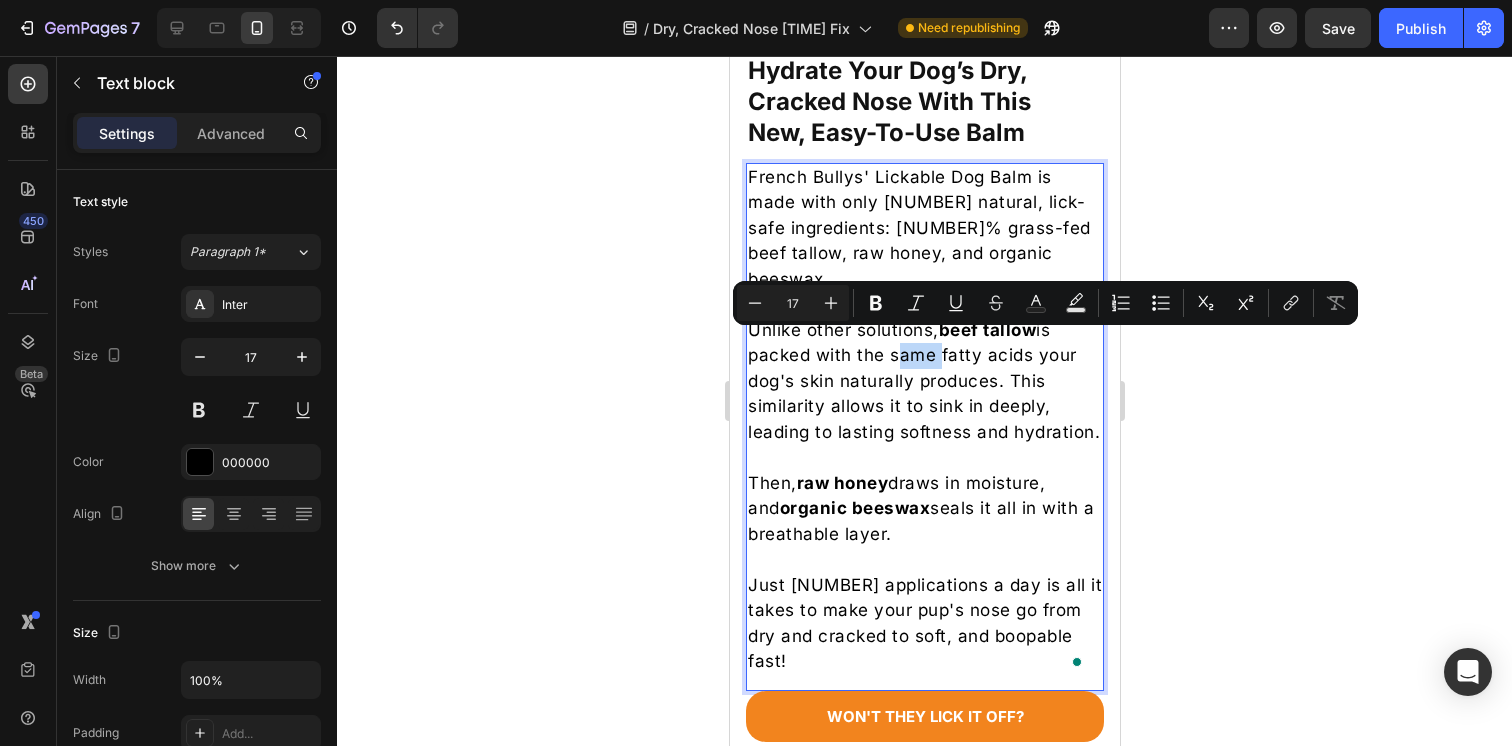 click on "Unlike other solutions,  beef tallow  is packed with the same fatty acids your dog's skin naturally produces. This similarity allows it to sink in deeply, leading to lasting softness and hydration." at bounding box center (924, 382) 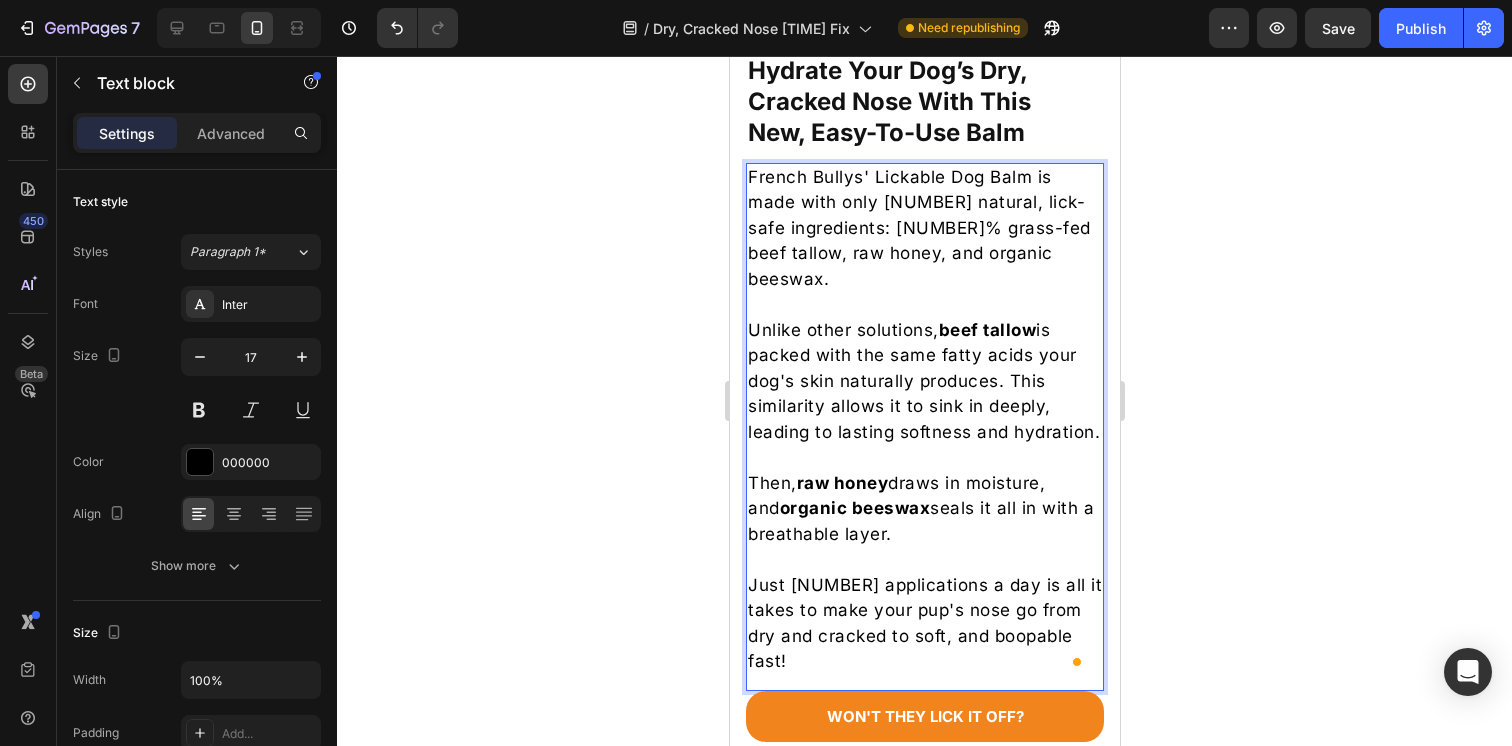 click on "Unlike other solutions,  beef tallow  is packed with the same fatty acids your dog's skin naturally produces. This similarity allows it to sink in deeply, leading to lasting softness and hydration." at bounding box center (924, 382) 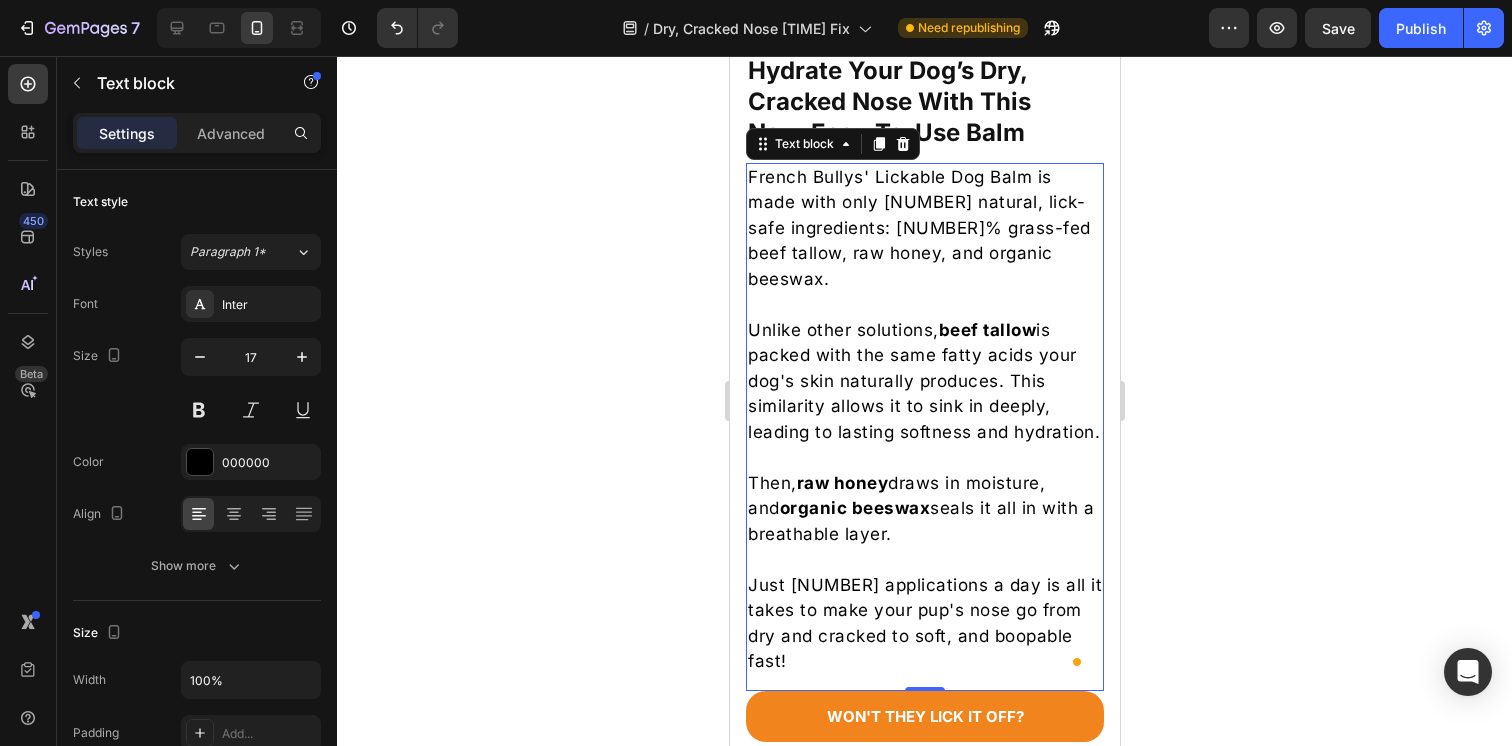 click on "Unlike other solutions,  beef tallow  is packed with the same fatty acids your dog's skin naturally produces. This similarity allows it to sink in deeply, leading to lasting softness and hydration." at bounding box center (924, 382) 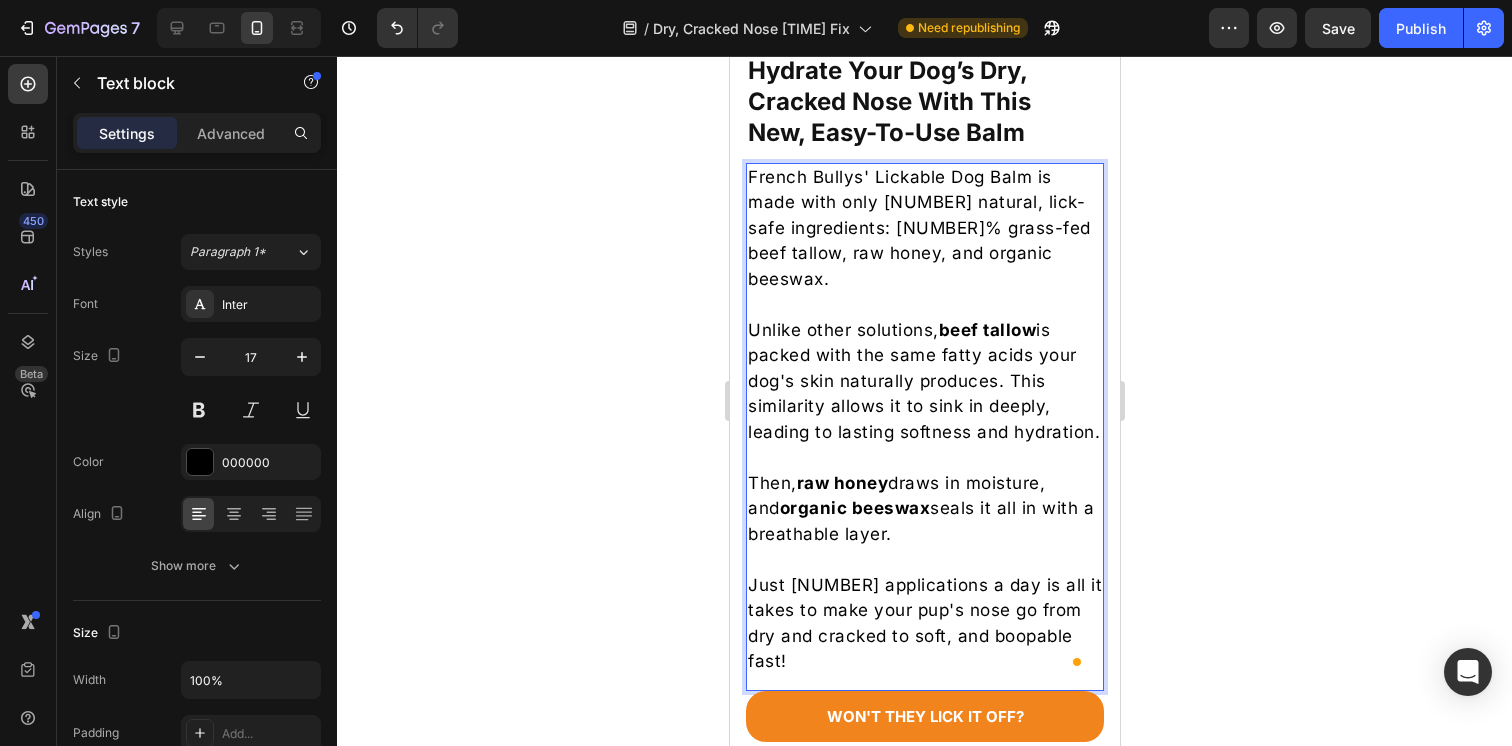 click on "Unlike other solutions,  beef tallow  is packed with the same fatty acids your dog's skin naturally produces. This similarity allows it to sink in deeply, leading to lasting softness and hydration." at bounding box center [924, 382] 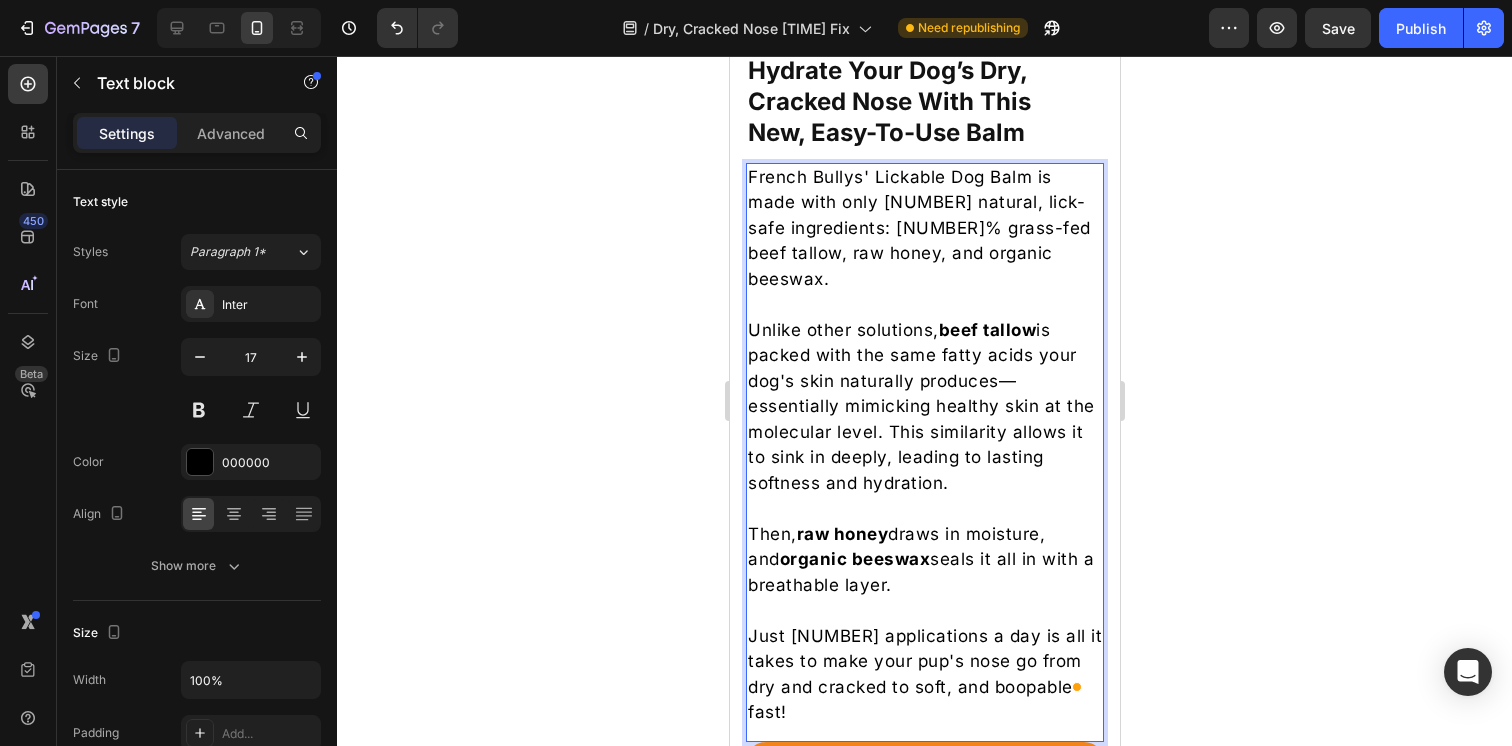 click on "Unlike other solutions,  beef tallow  is packed with the same fatty acids your dog's skin naturally produces—essentially mimicking healthy skin at the molecular level. This similarity allows it to sink in deeply, leading to lasting softness and hydration." at bounding box center (924, 407) 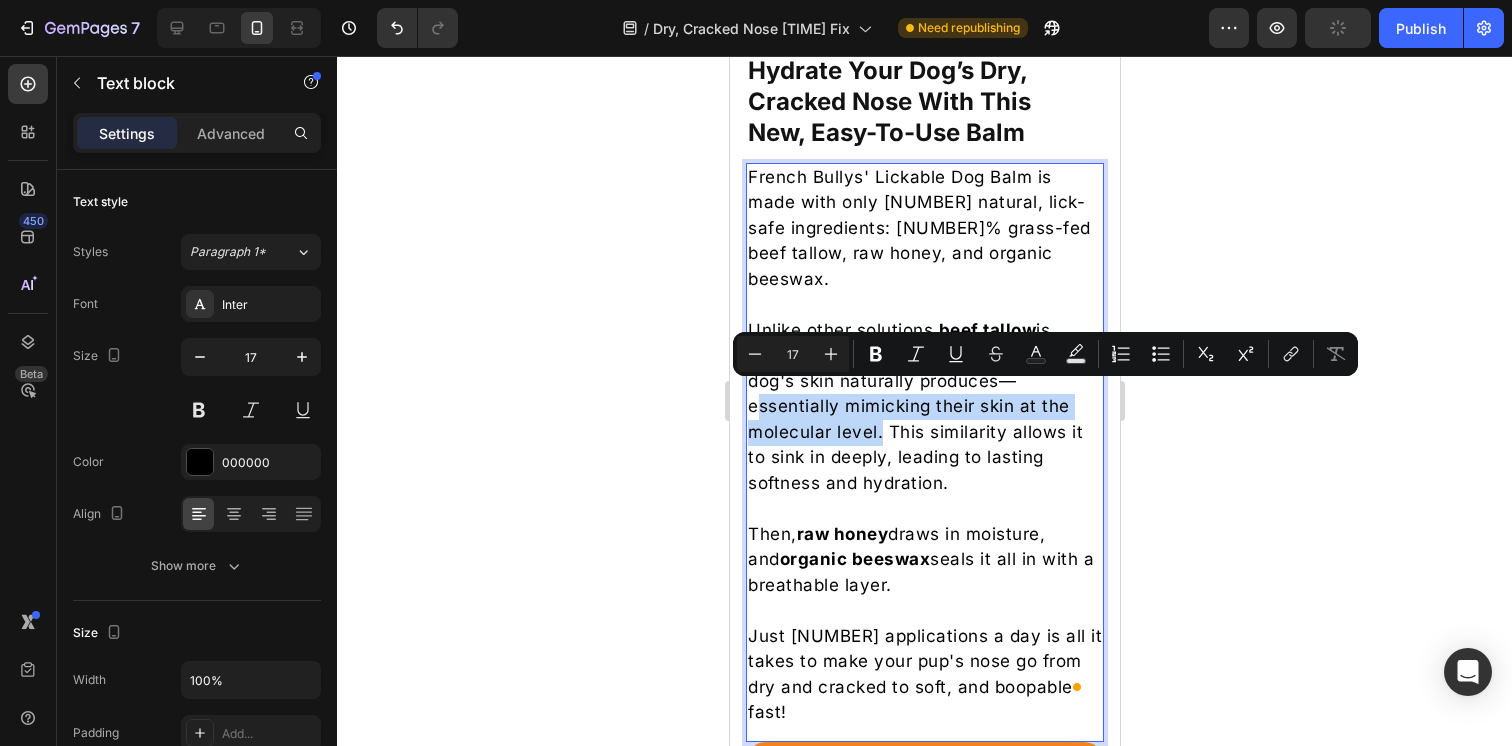drag, startPoint x: 873, startPoint y: 423, endPoint x: 749, endPoint y: 394, distance: 127.345985 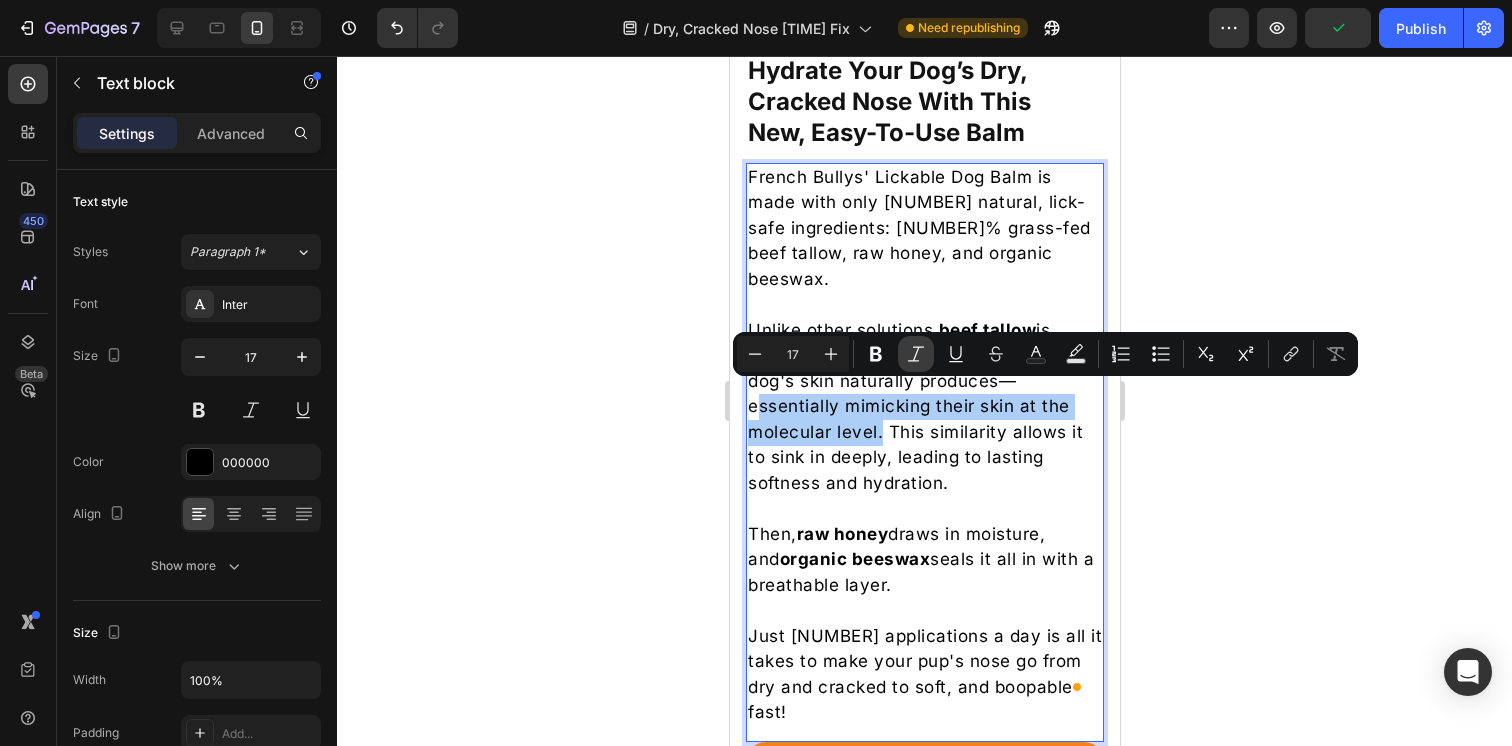 click 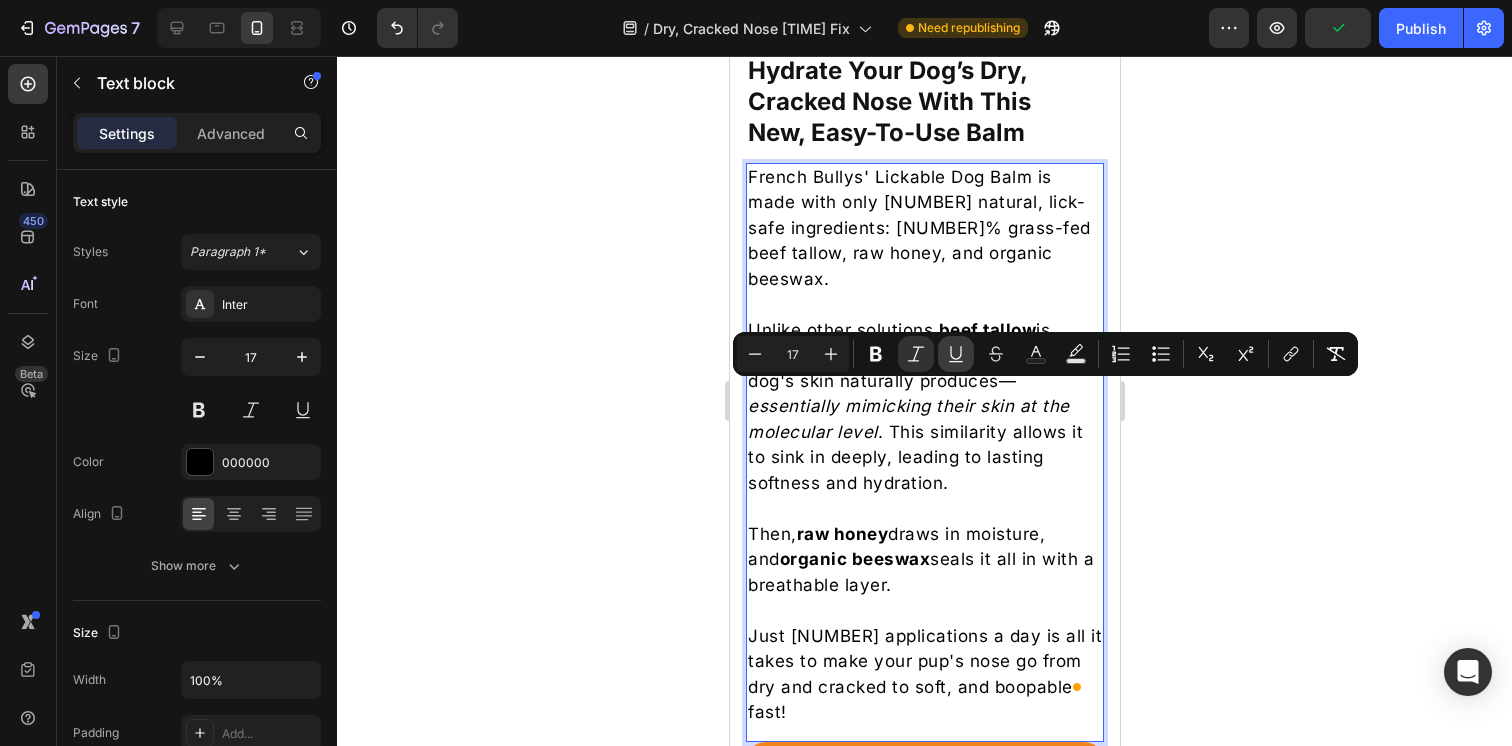 click 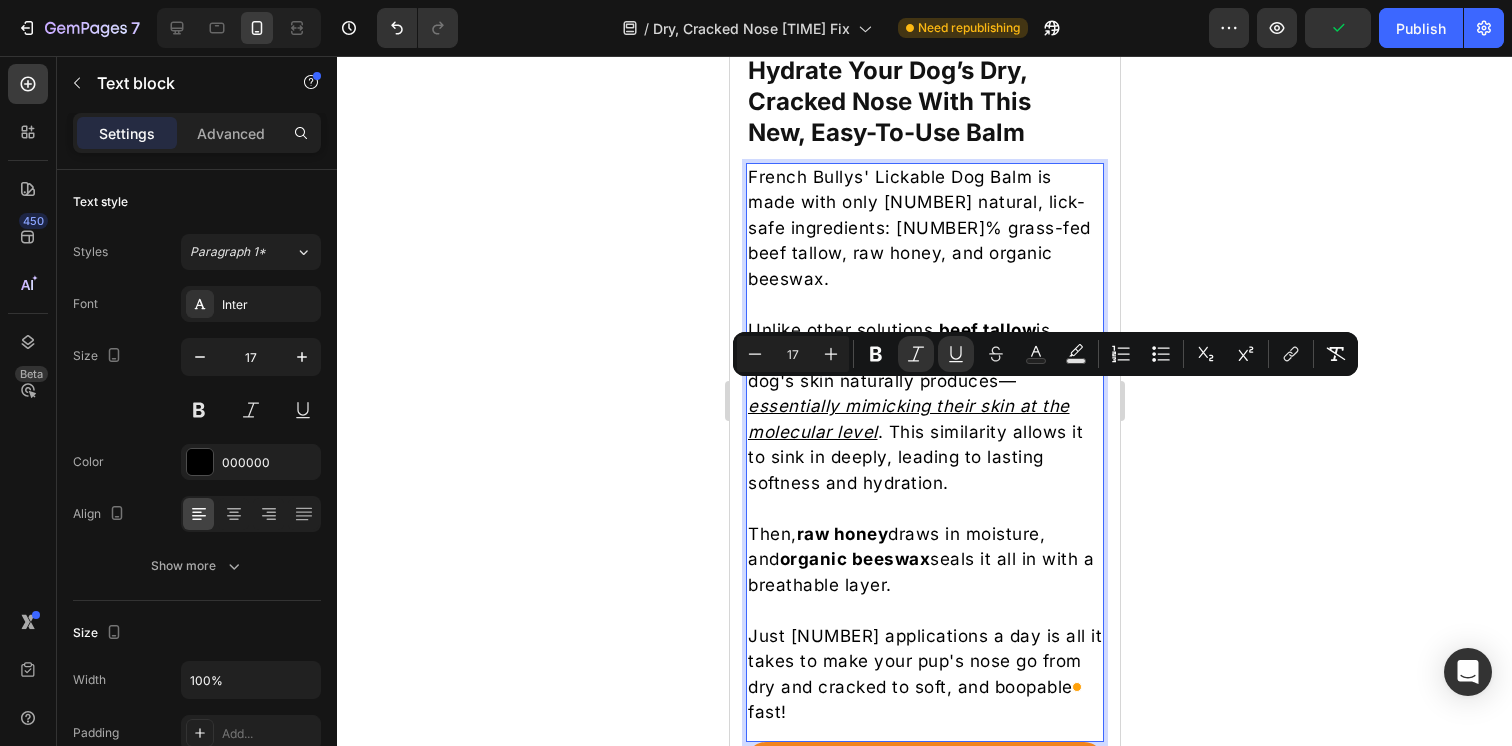 click 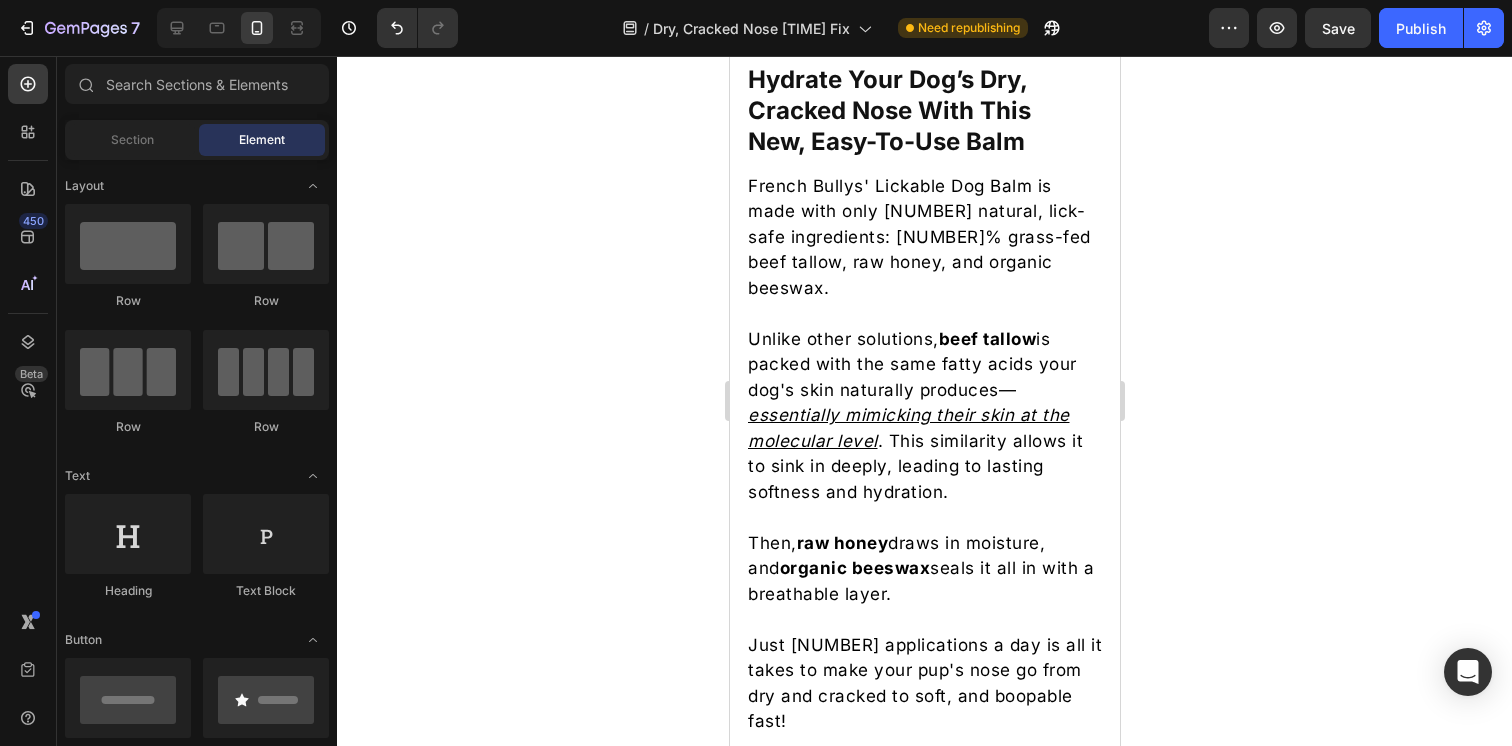 scroll, scrollTop: 2612, scrollLeft: 0, axis: vertical 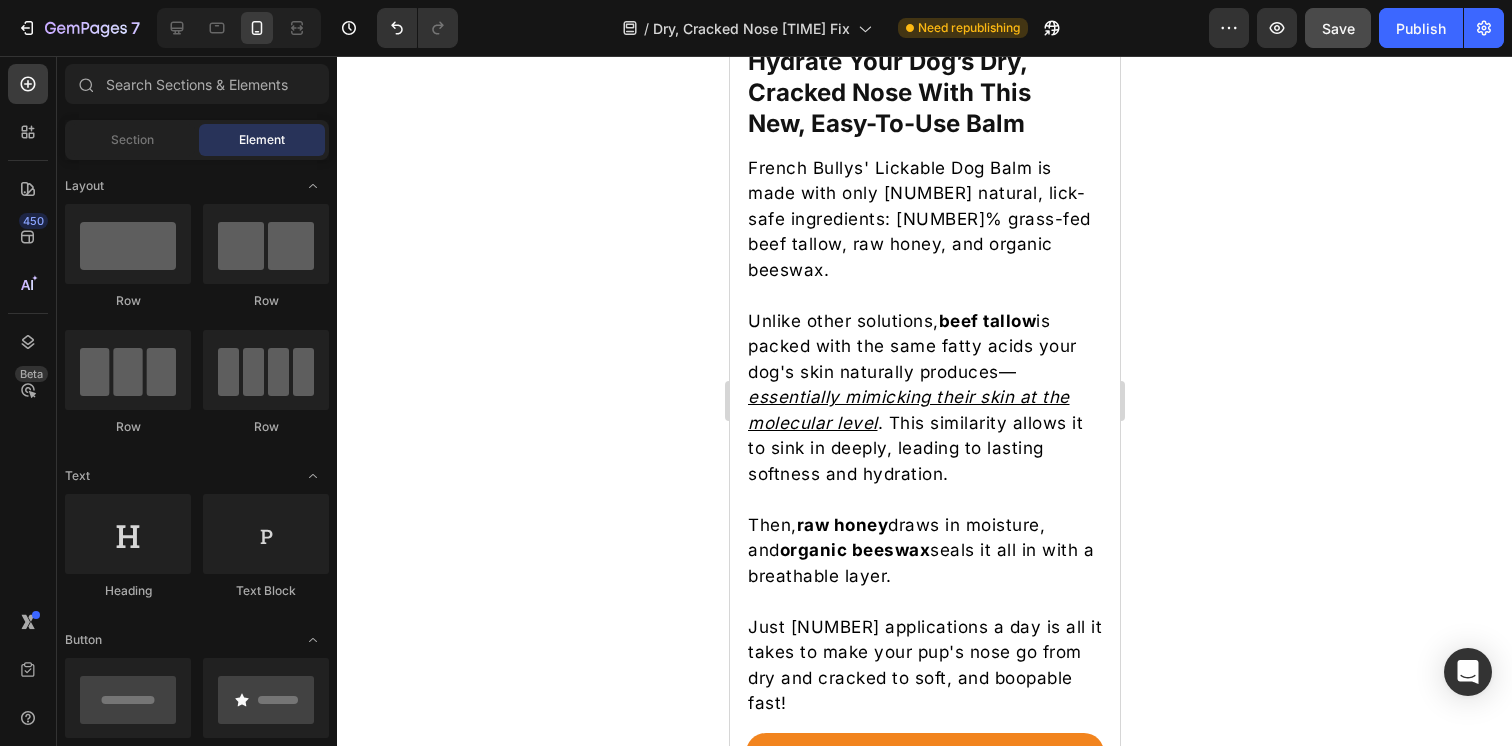 click on "Save" at bounding box center (1338, 28) 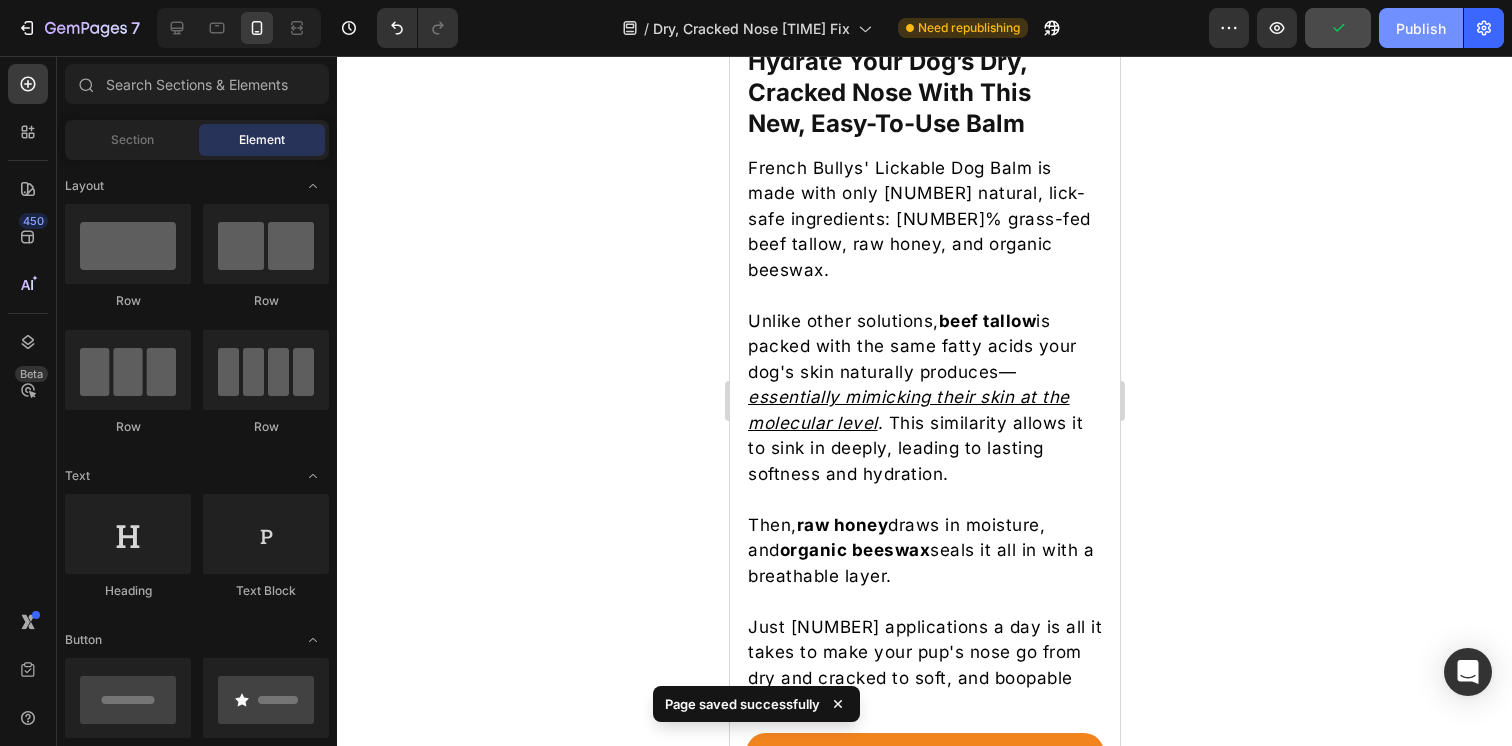 click on "Publish" at bounding box center [1421, 28] 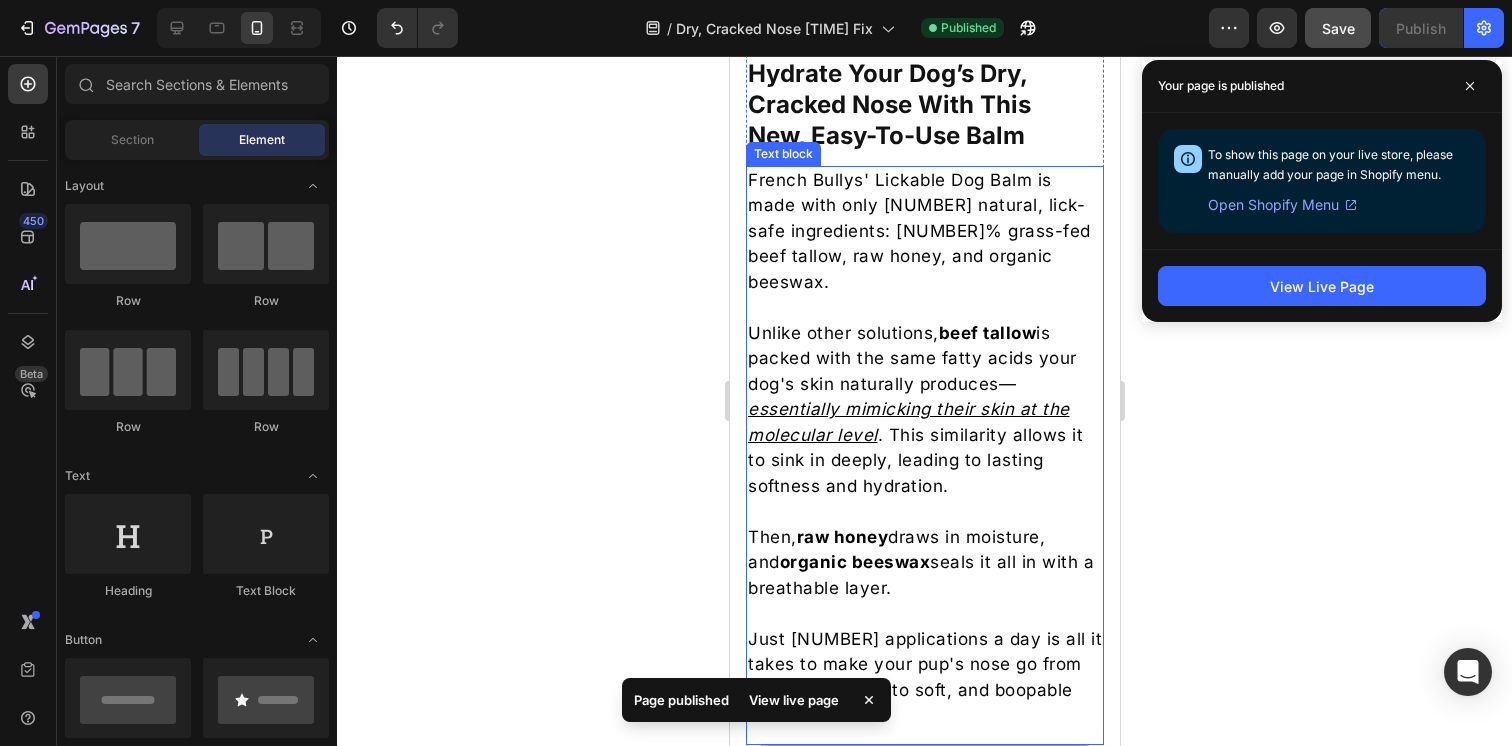 scroll, scrollTop: 0, scrollLeft: 0, axis: both 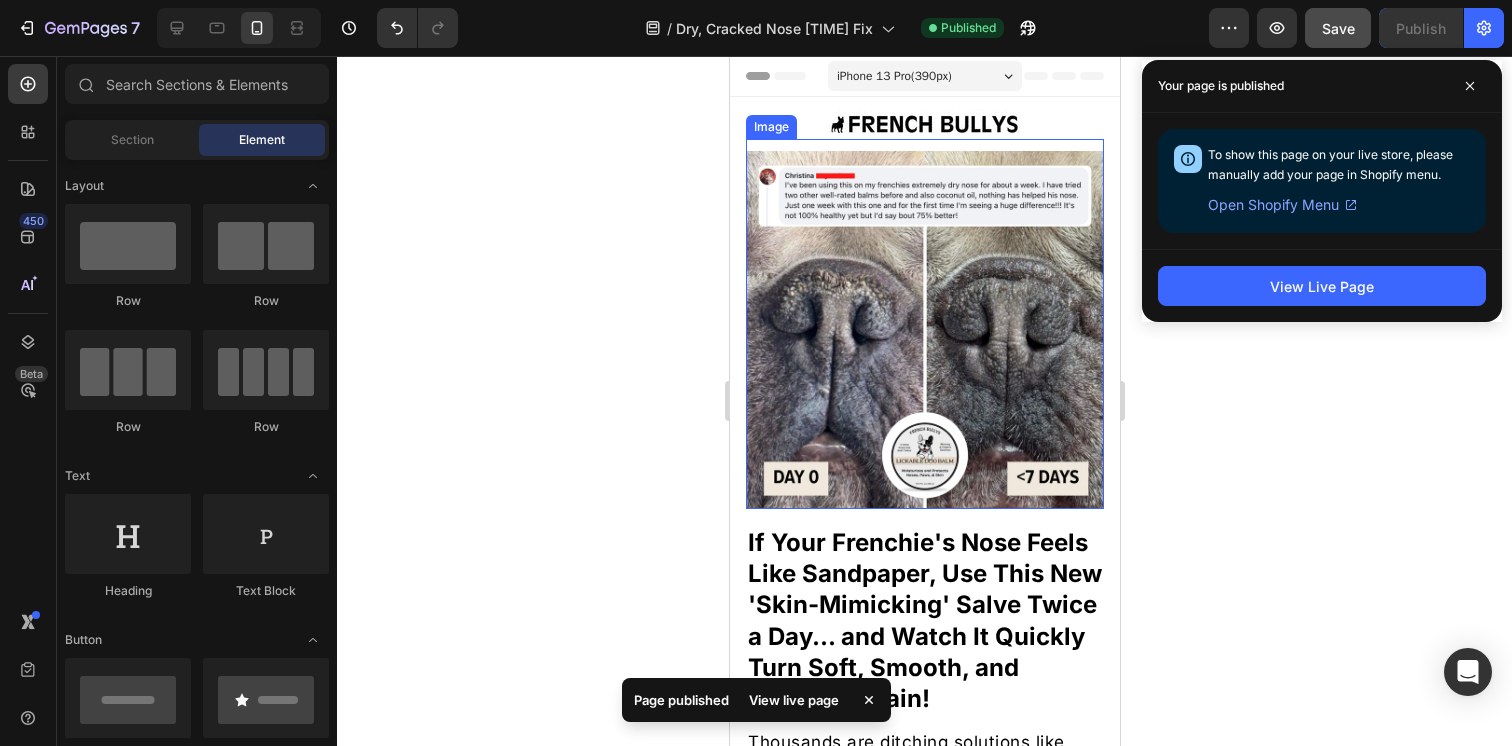 click 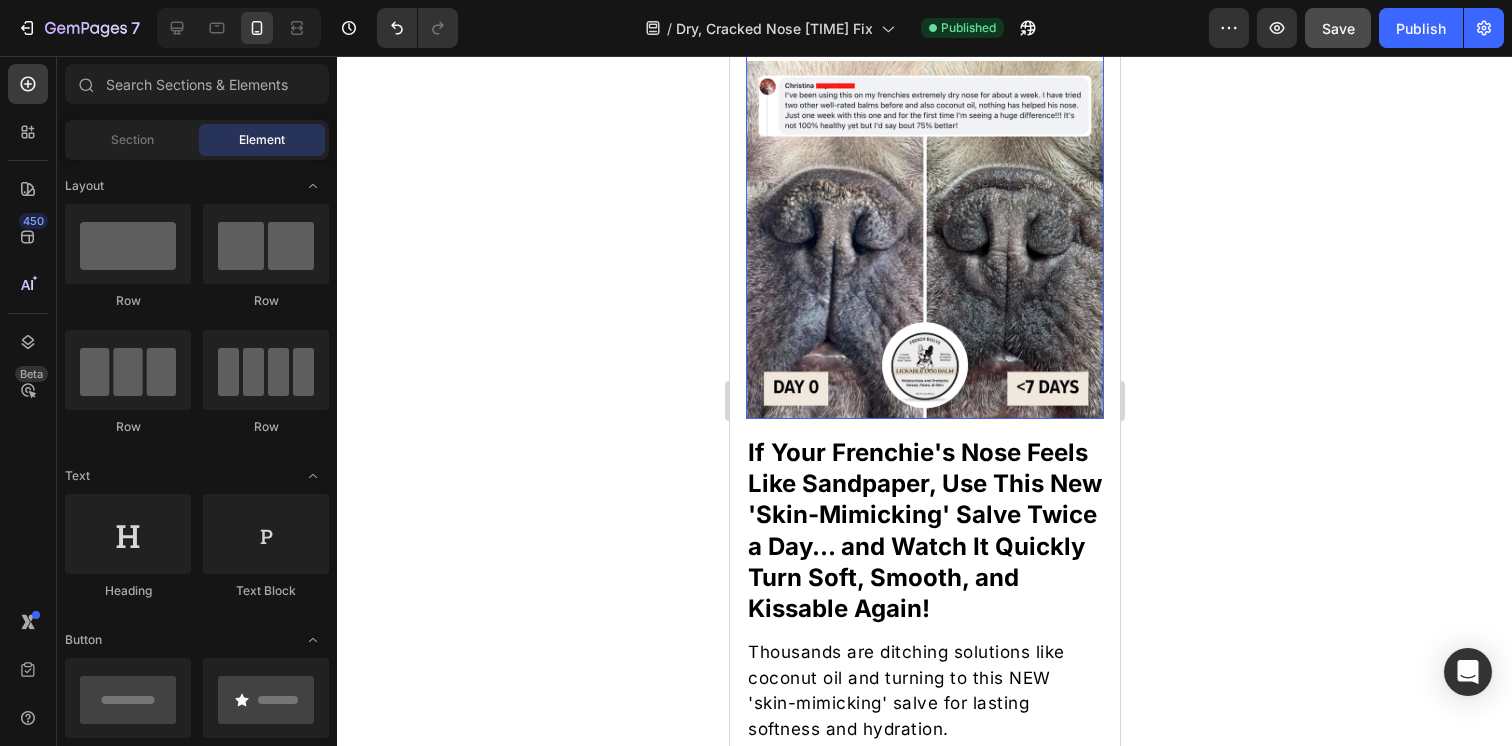 scroll, scrollTop: 120, scrollLeft: 0, axis: vertical 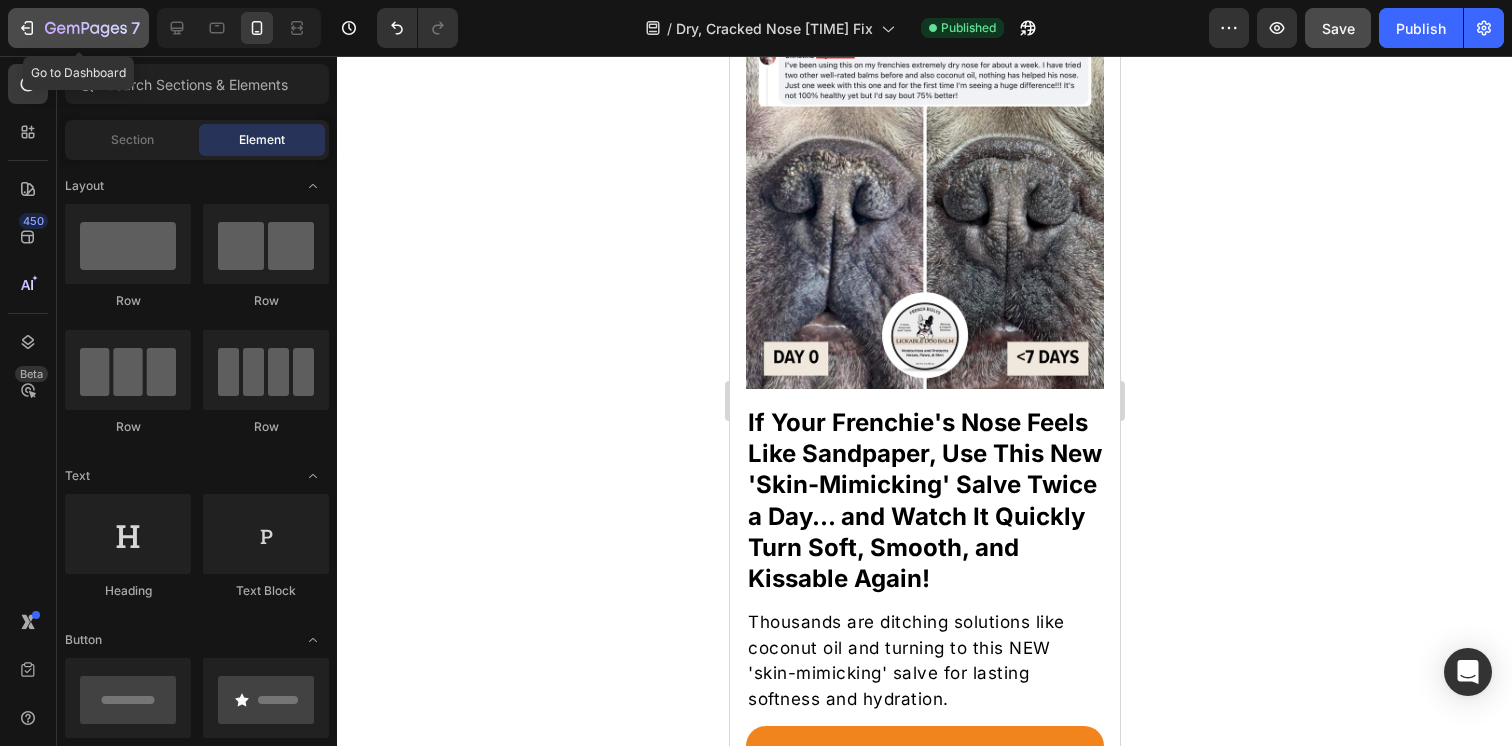 click 